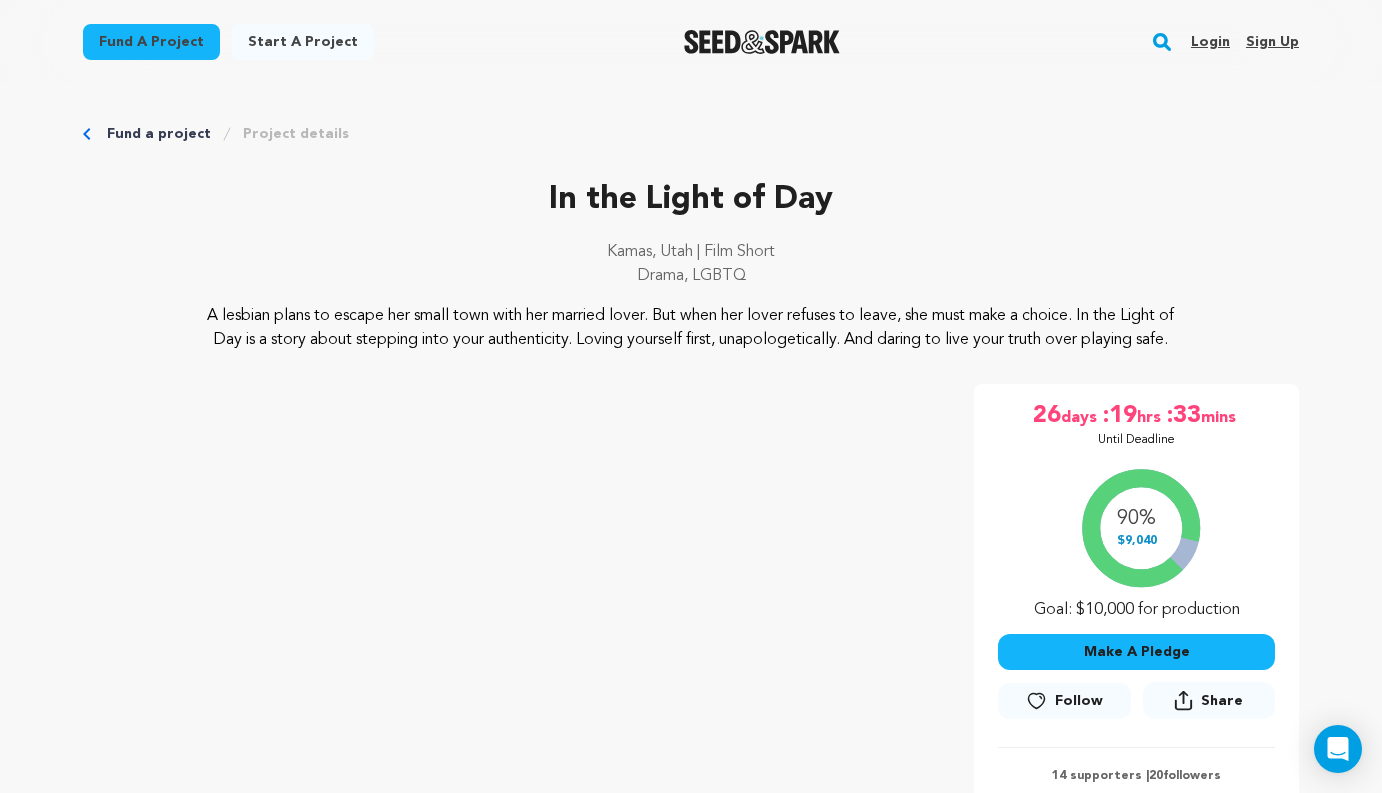 scroll, scrollTop: 0, scrollLeft: 0, axis: both 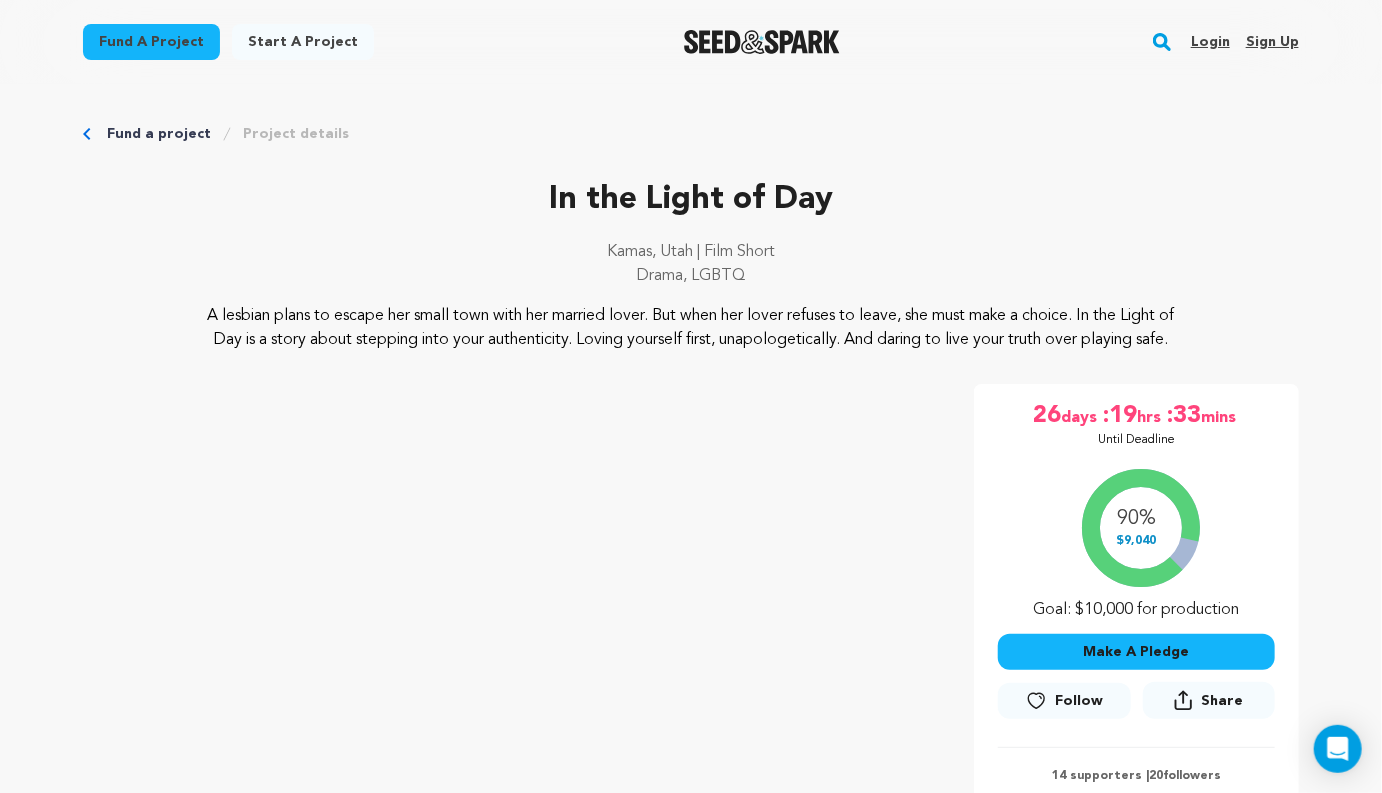 click on "Fund a project
Project details" at bounding box center [691, 134] 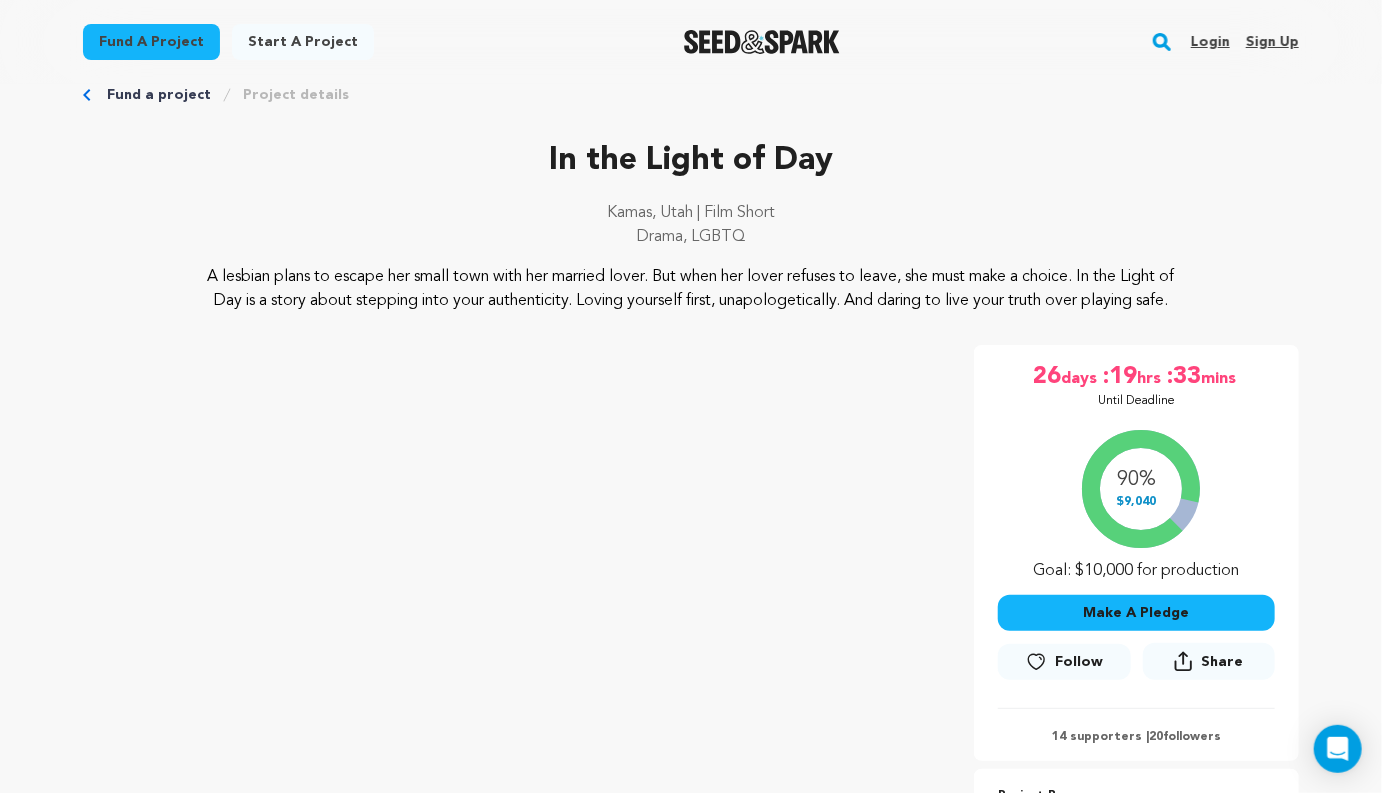 scroll, scrollTop: 0, scrollLeft: 0, axis: both 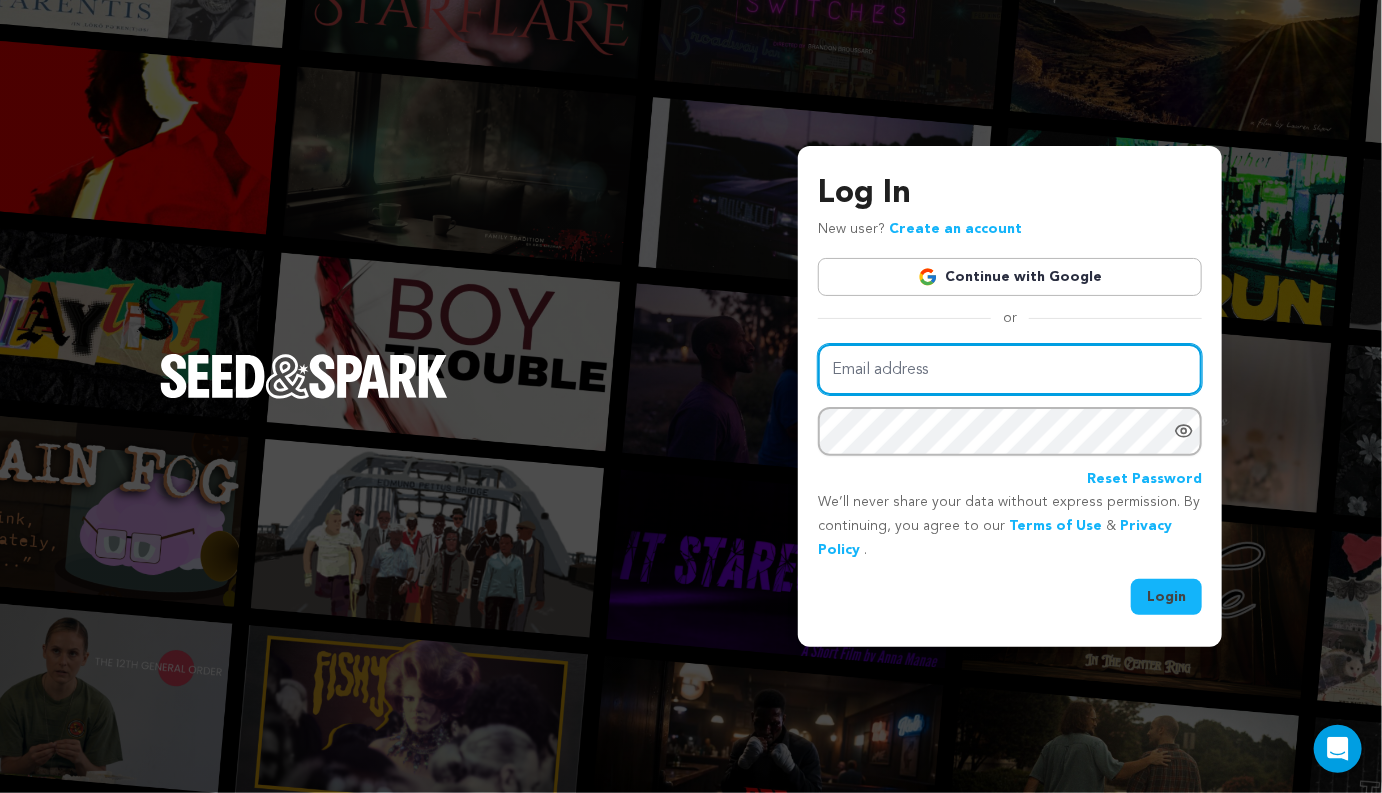 click on "Email address" at bounding box center [1010, 369] 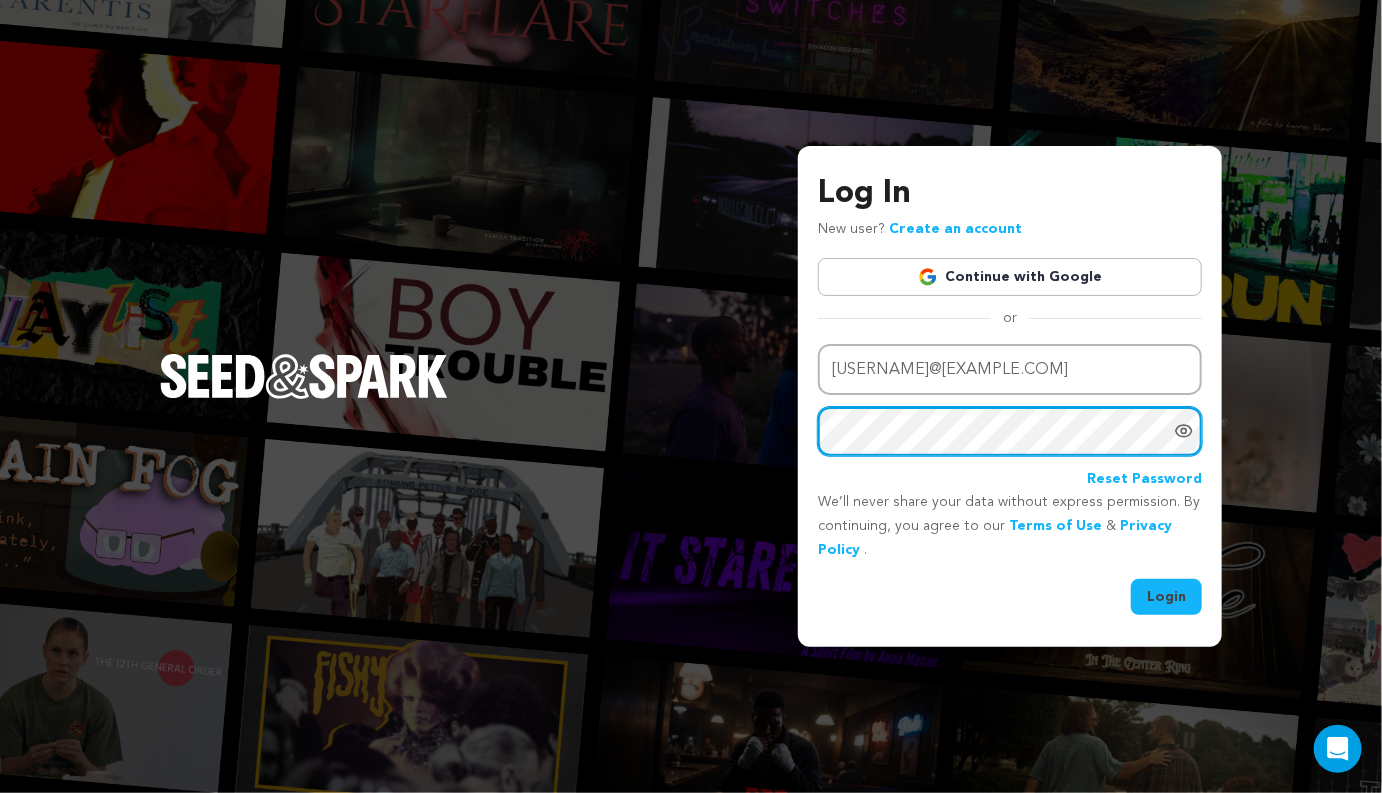 click on "Login" at bounding box center (1166, 597) 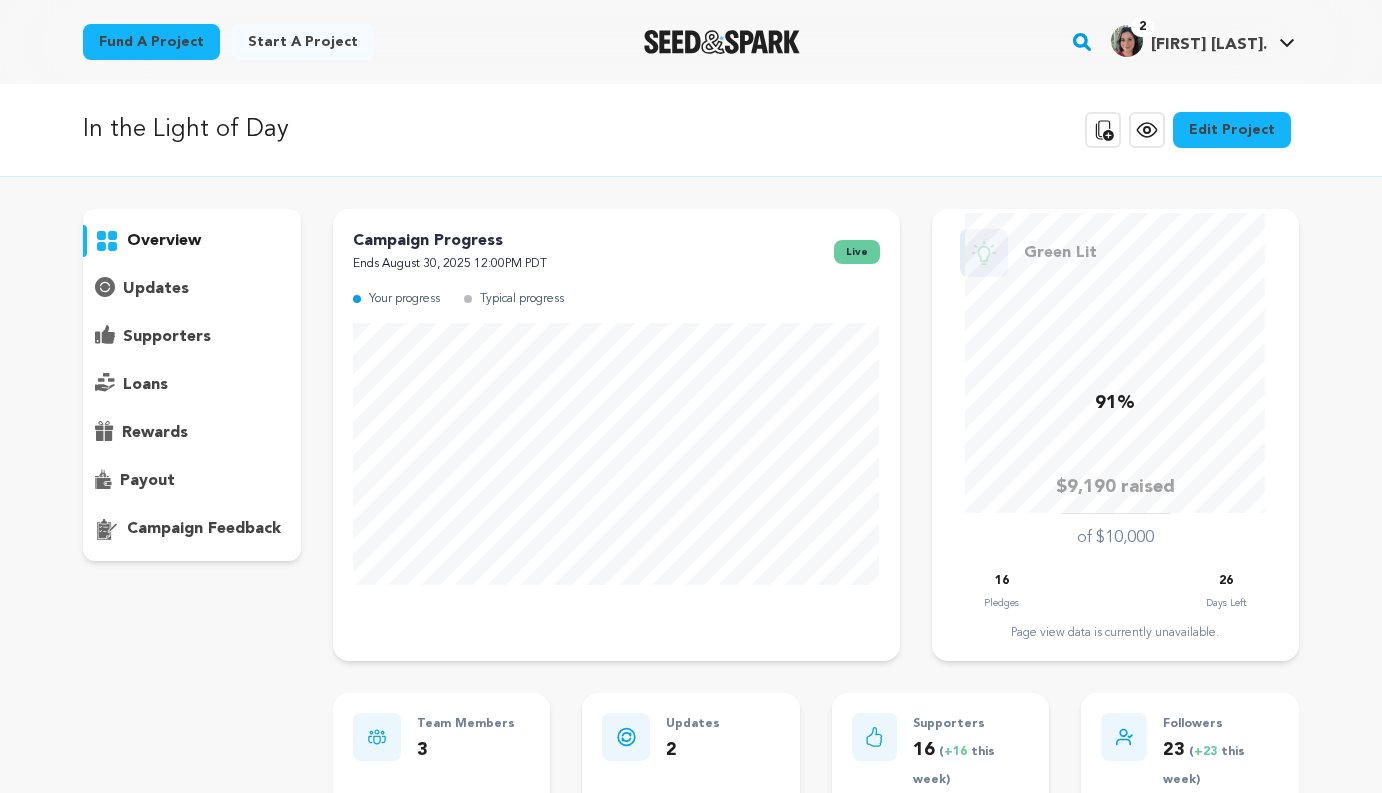 scroll, scrollTop: 0, scrollLeft: 0, axis: both 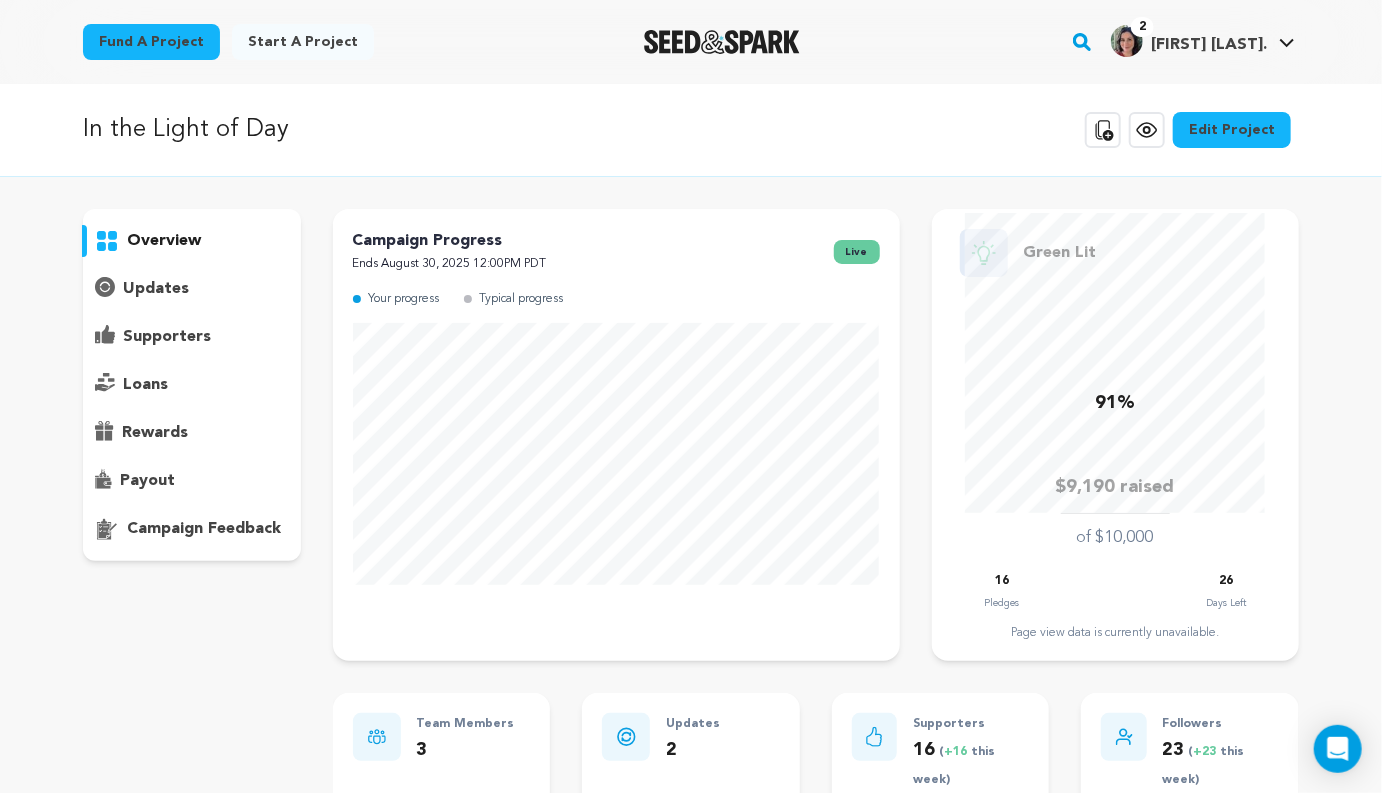 click on "supporters" at bounding box center [167, 337] 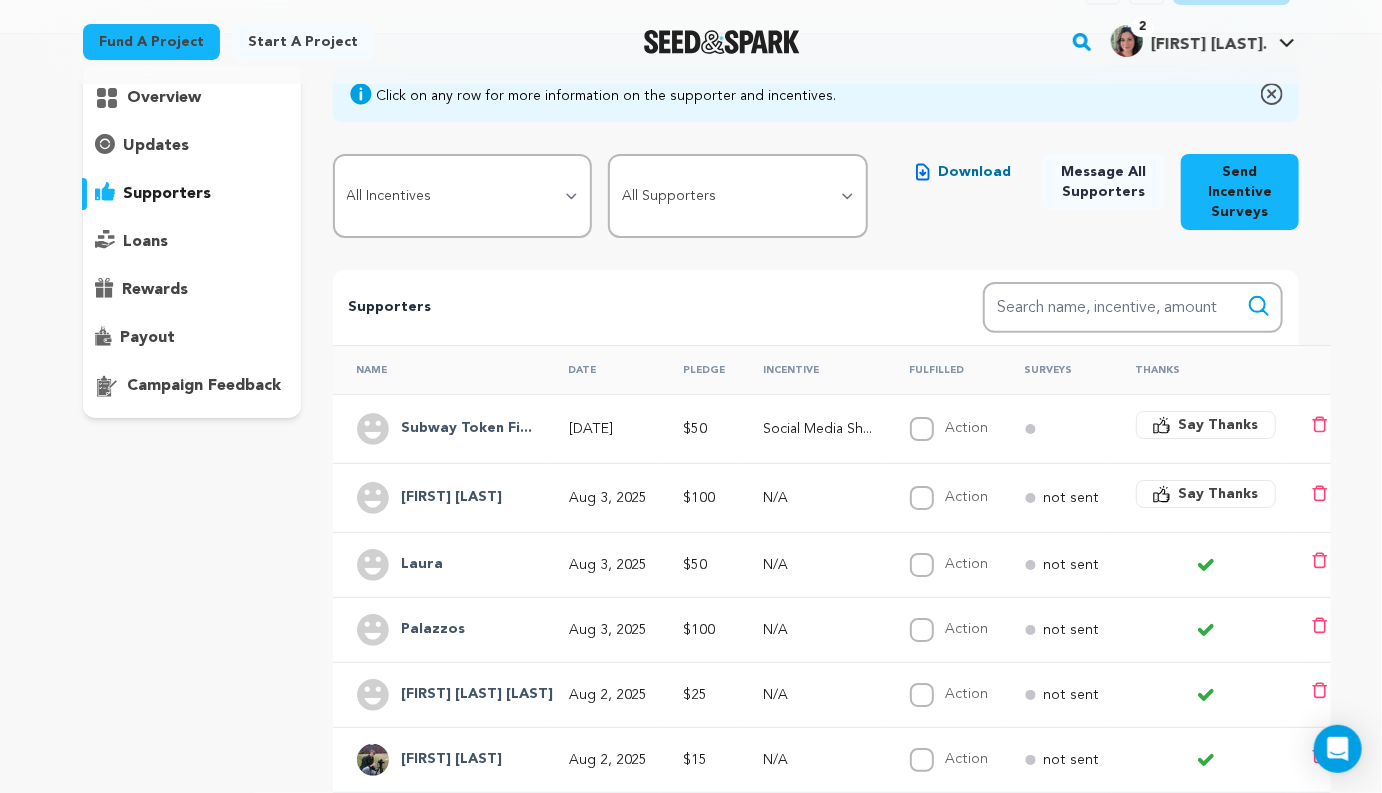 scroll, scrollTop: 144, scrollLeft: 0, axis: vertical 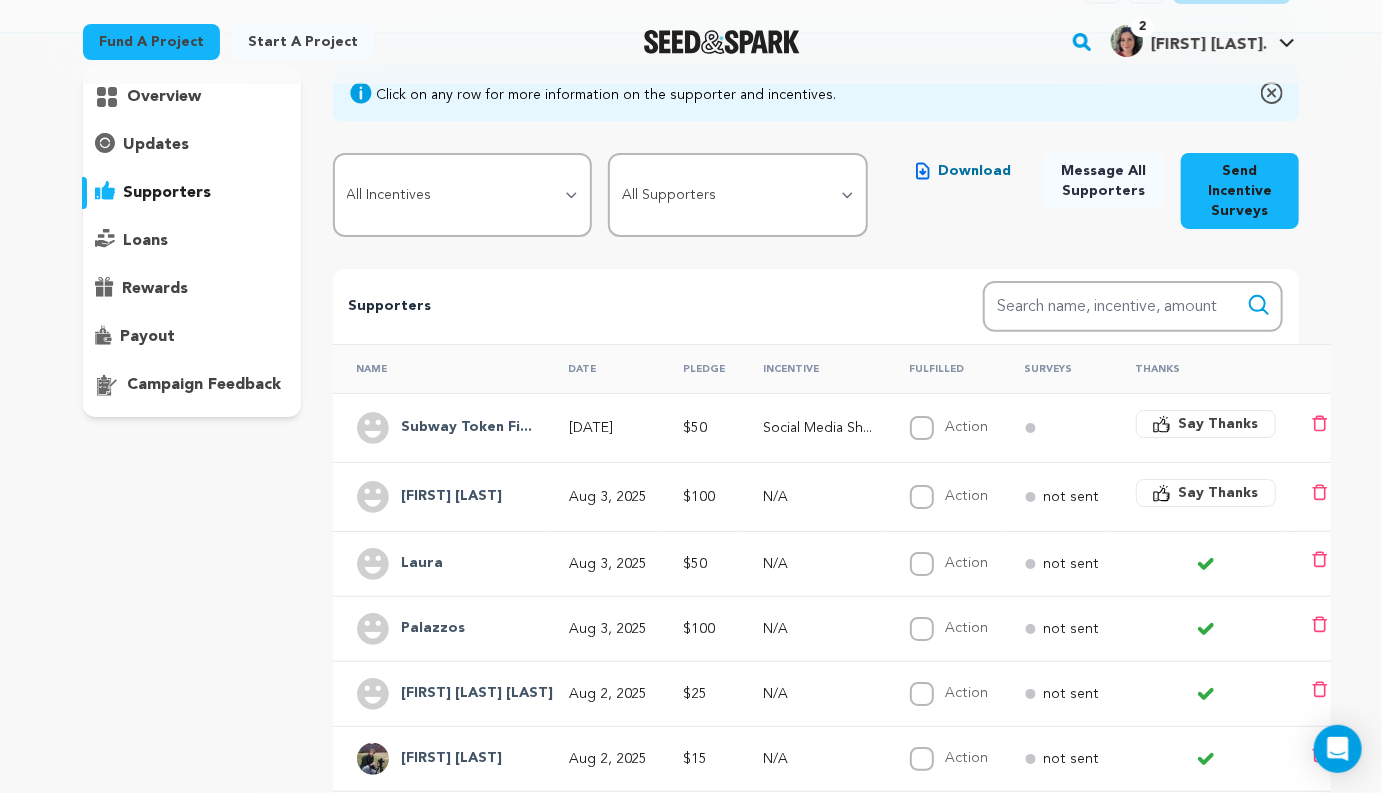 click on "Say Thanks" at bounding box center (1219, 493) 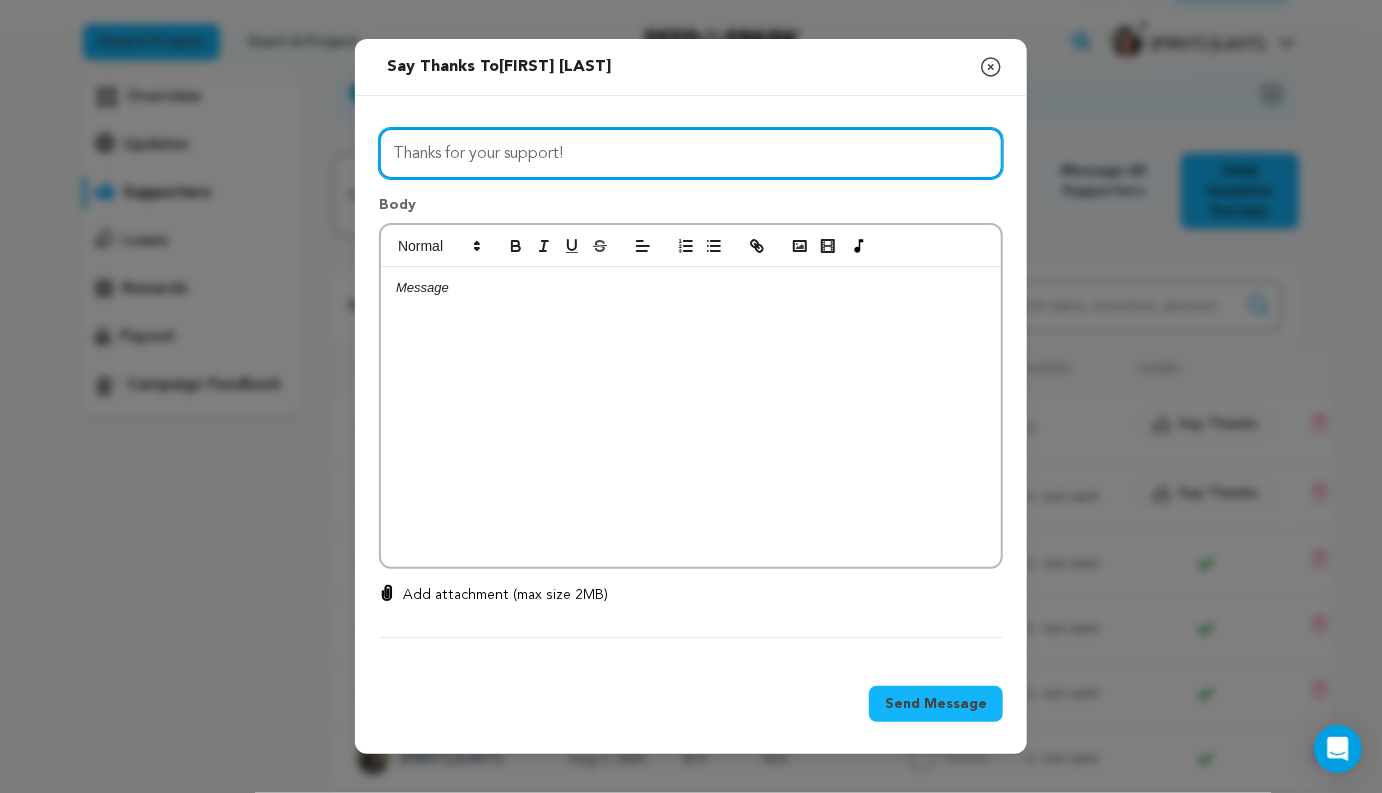 drag, startPoint x: 589, startPoint y: 151, endPoint x: 431, endPoint y: 154, distance: 158.02847 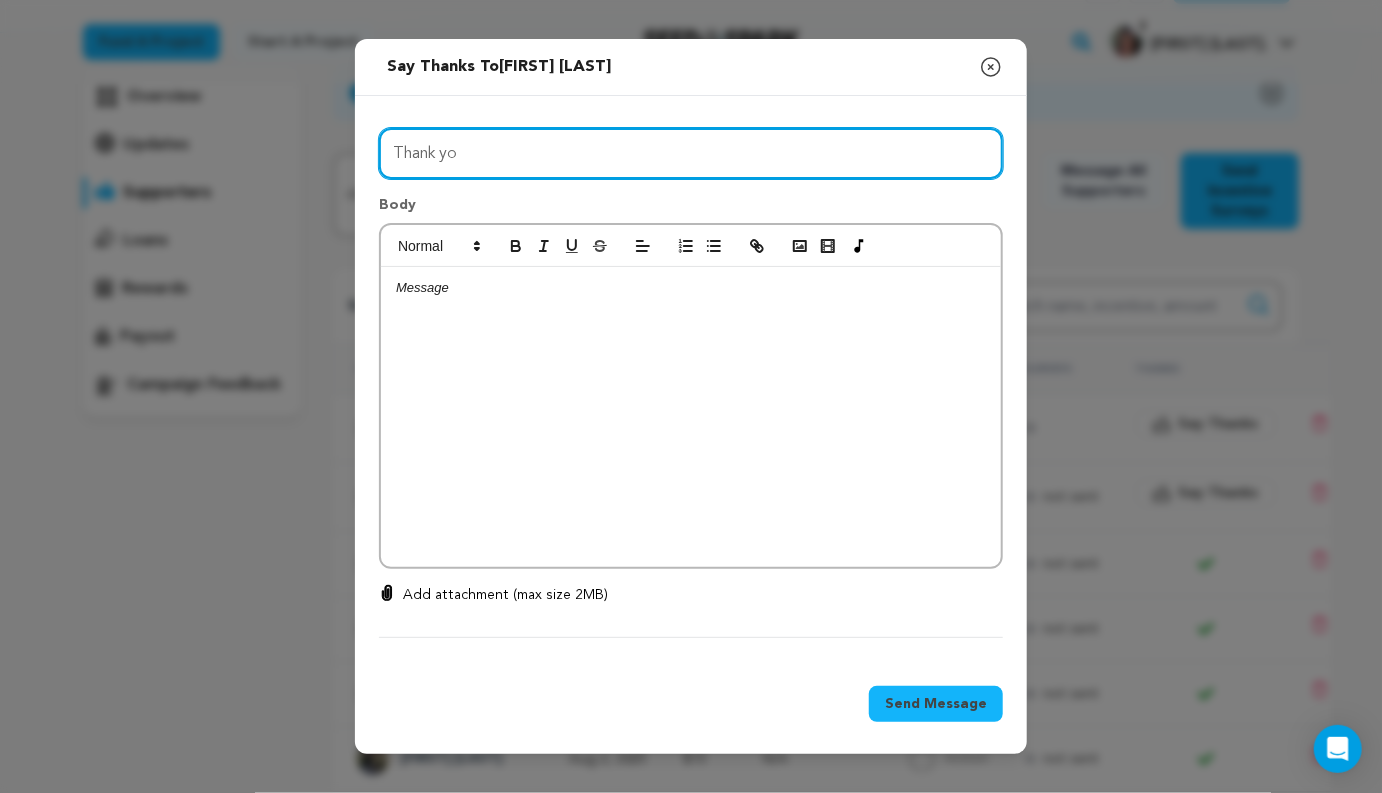 type on "THANK YOU SO MUCH!" 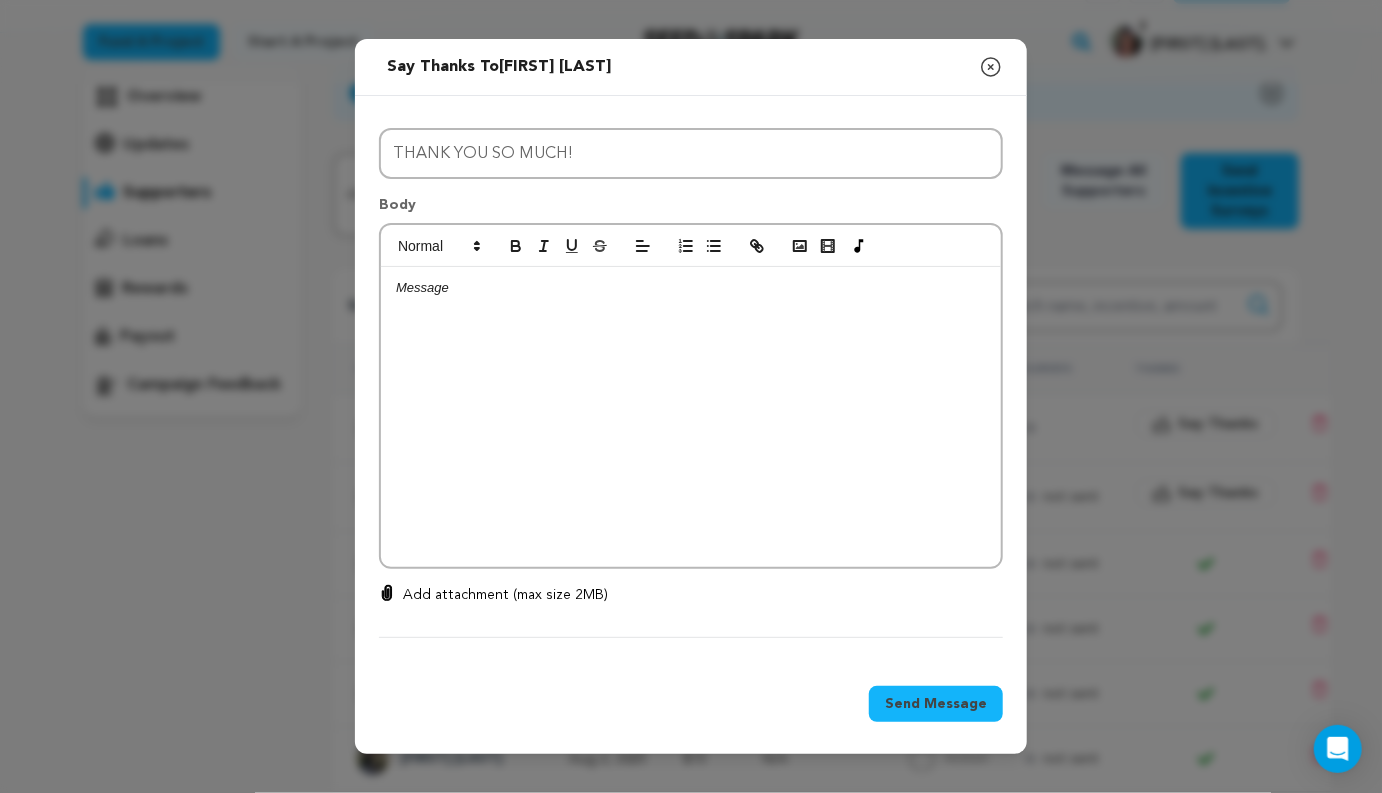 click at bounding box center [691, 417] 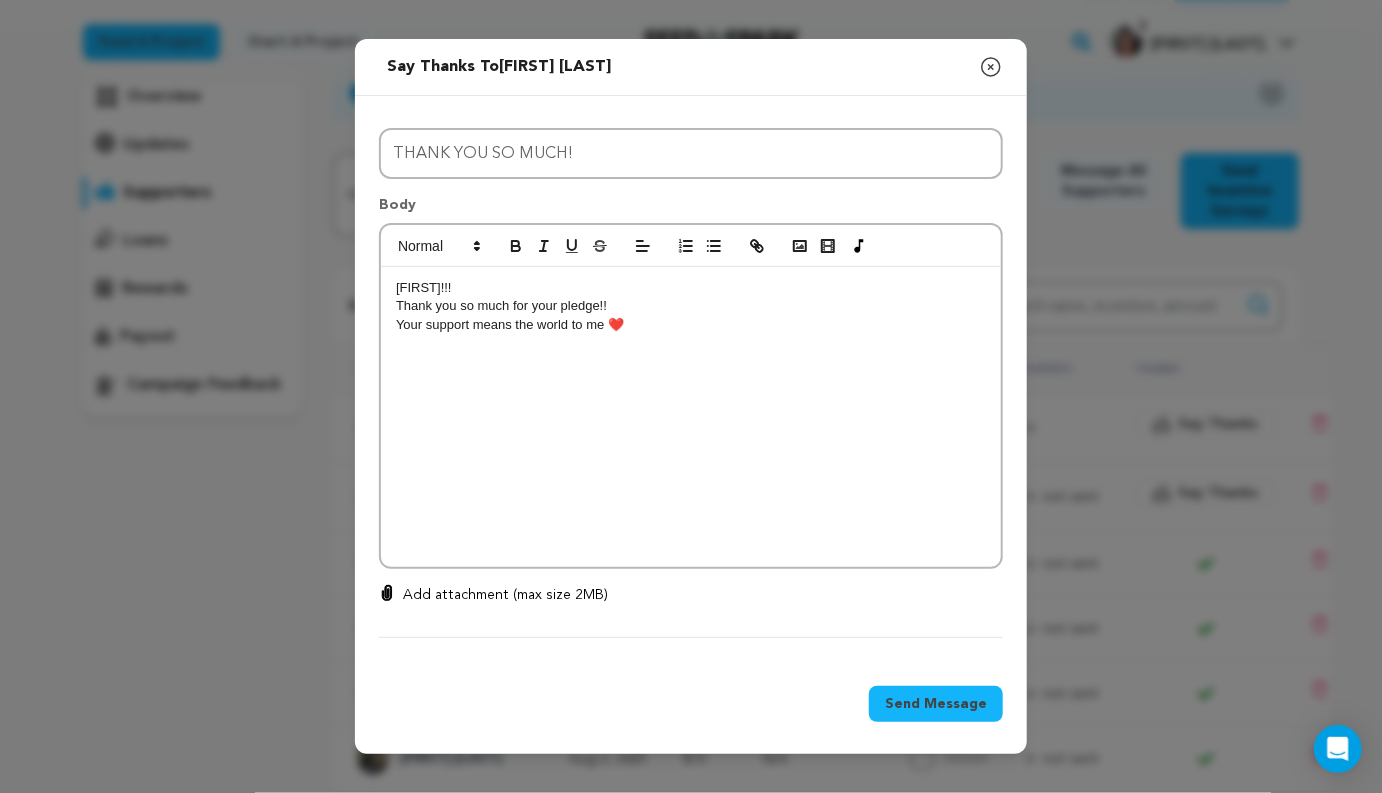 click on "Thank you so much for your pledge!!" at bounding box center (691, 306) 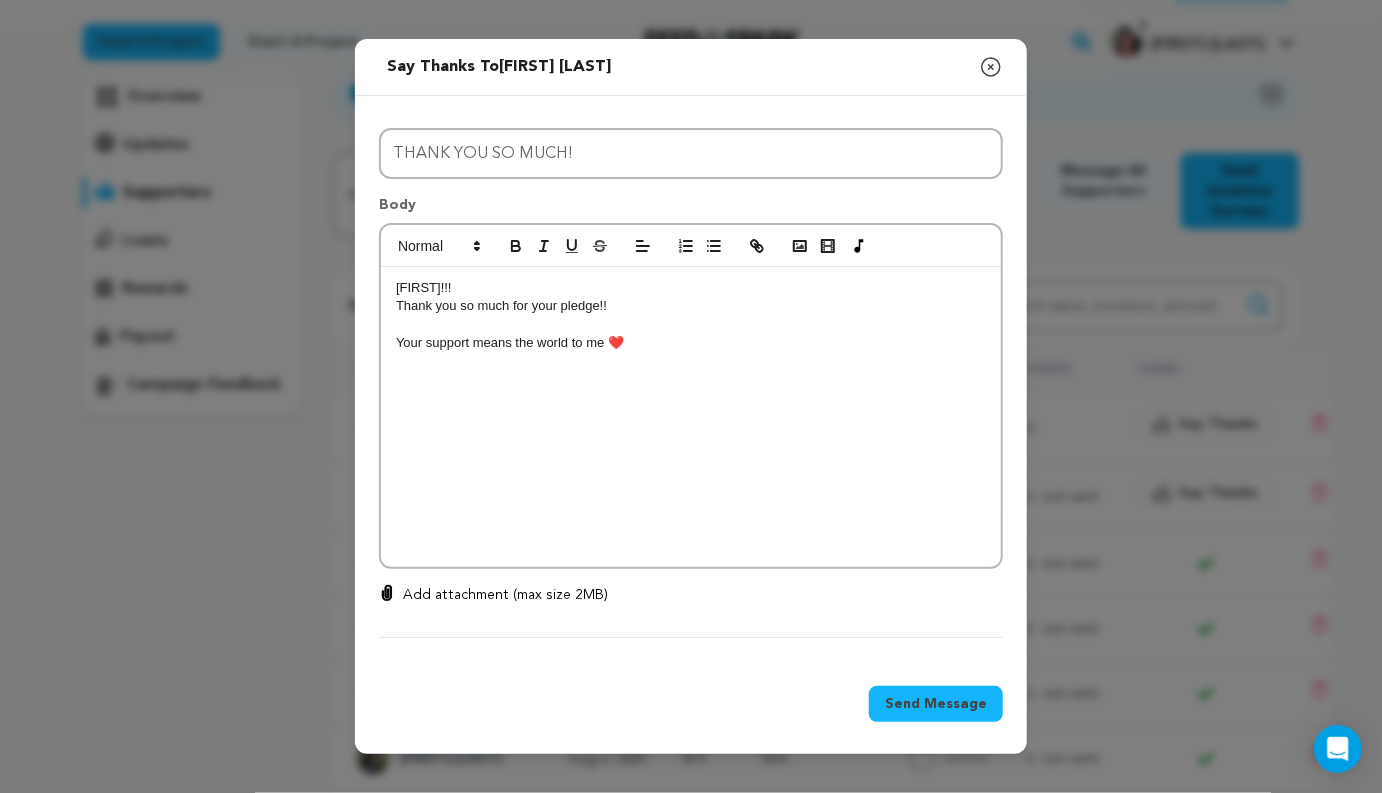 click at bounding box center [691, 362] 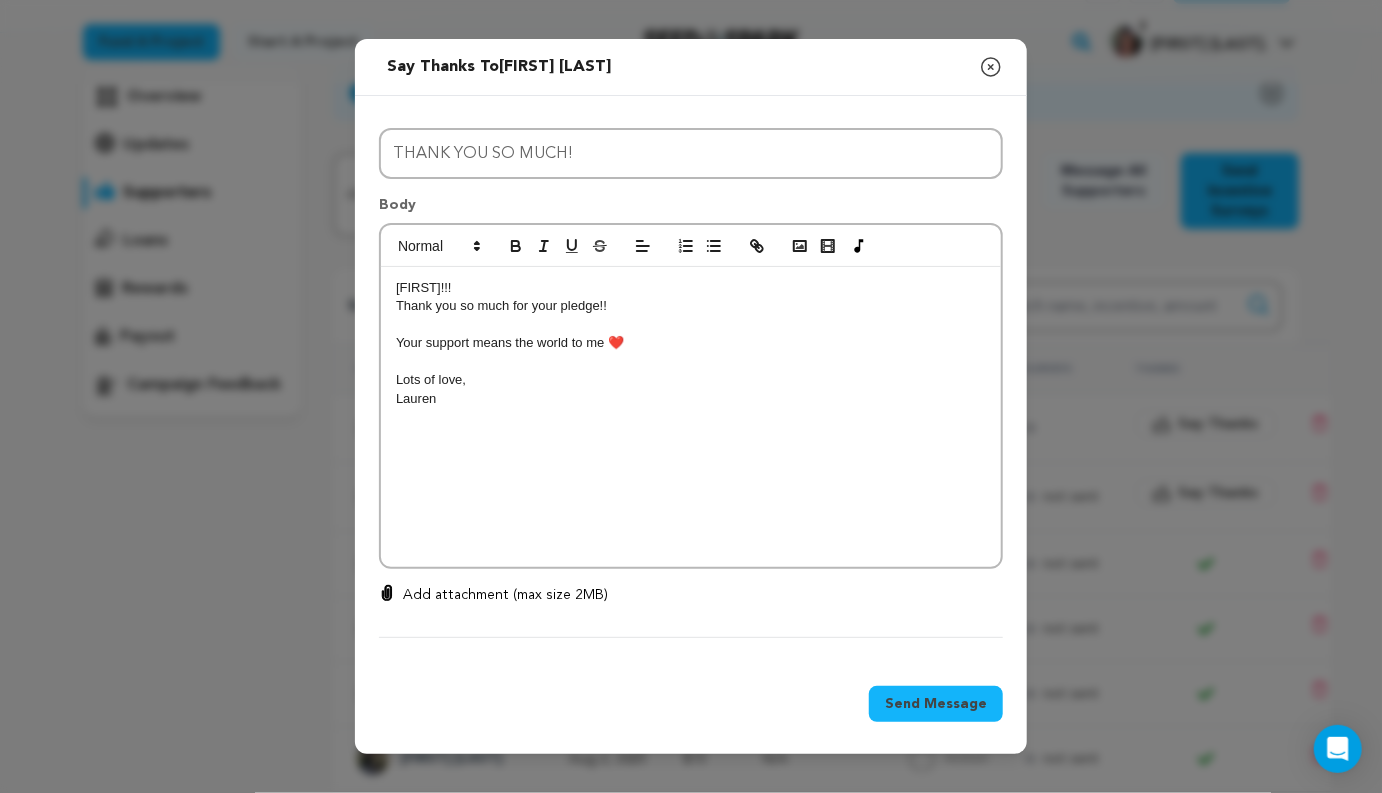 click on "Your support means the world to me ❤️" at bounding box center (691, 343) 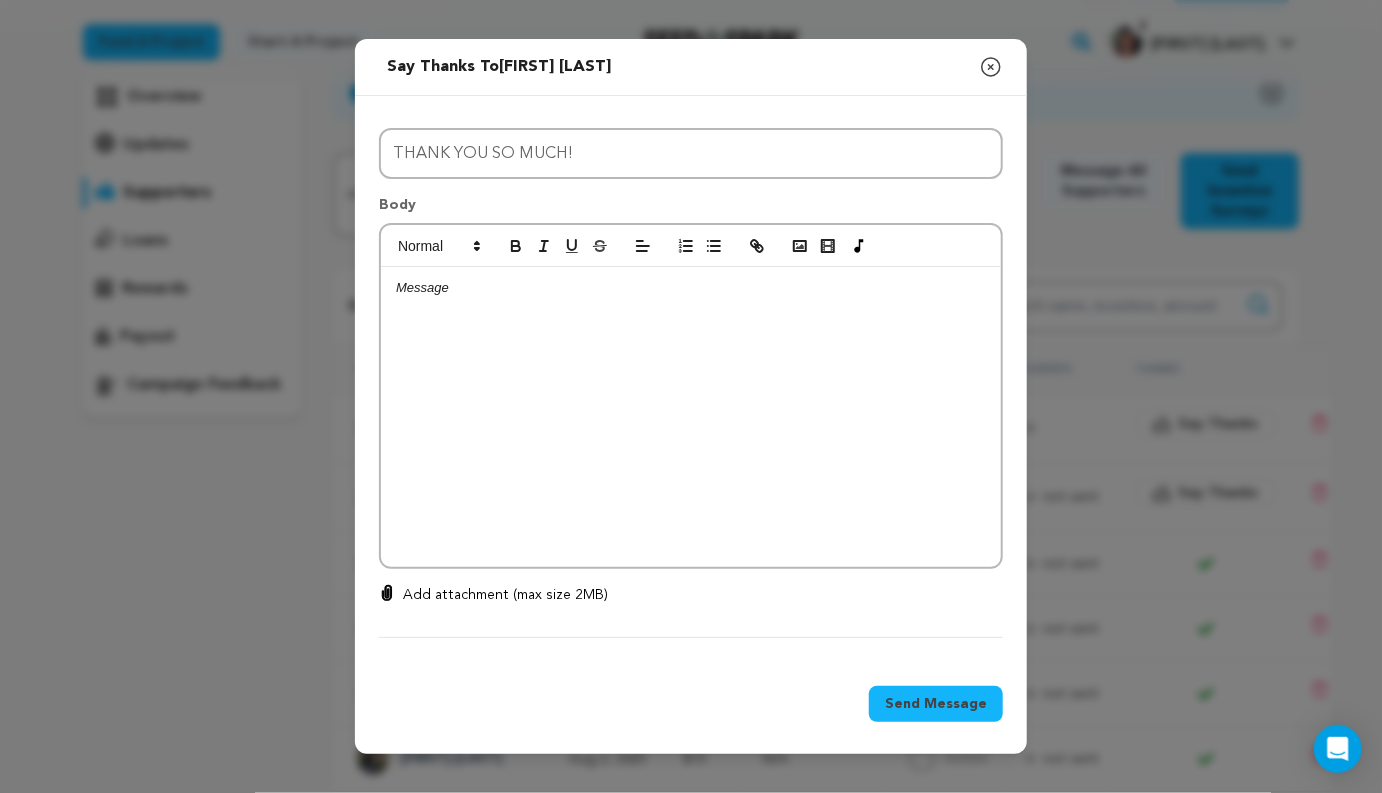 click 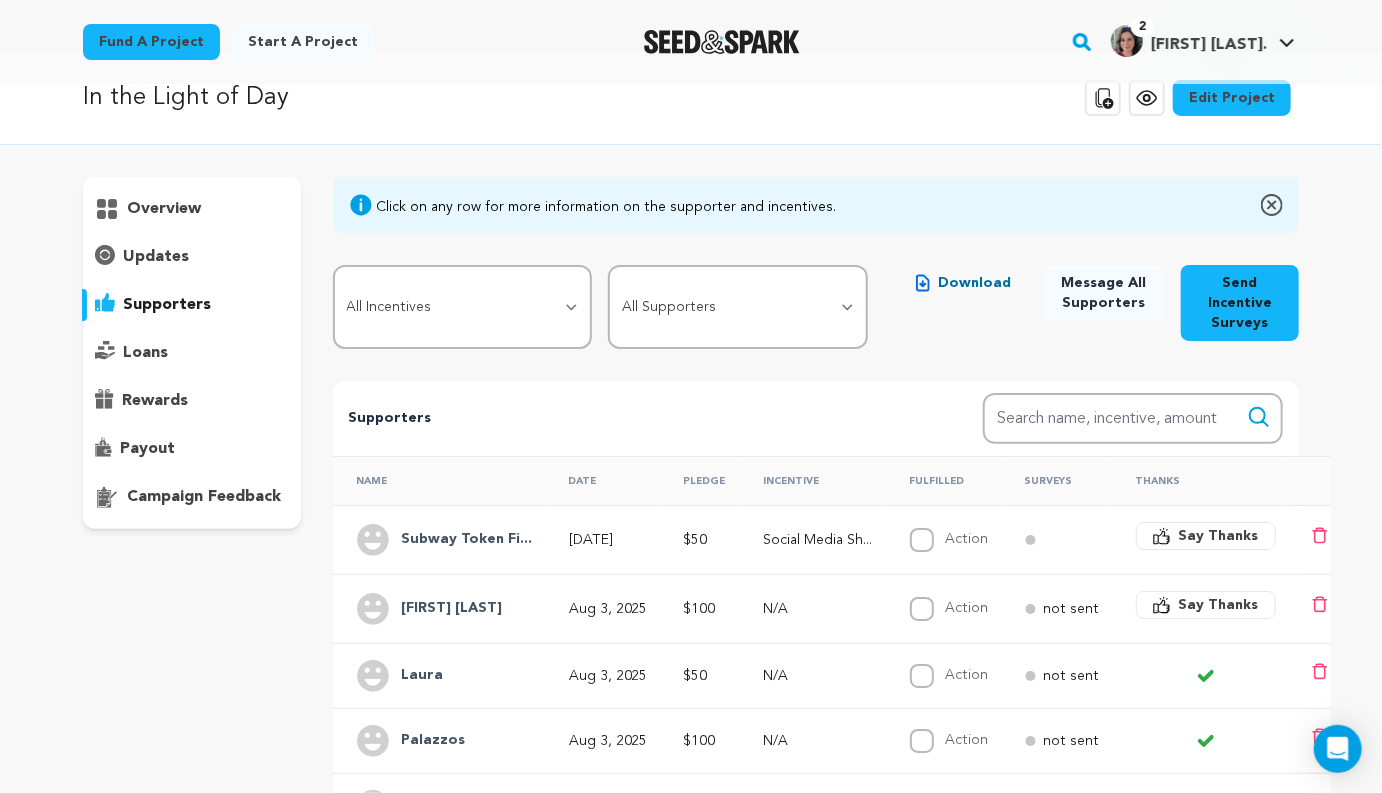 scroll, scrollTop: 0, scrollLeft: 0, axis: both 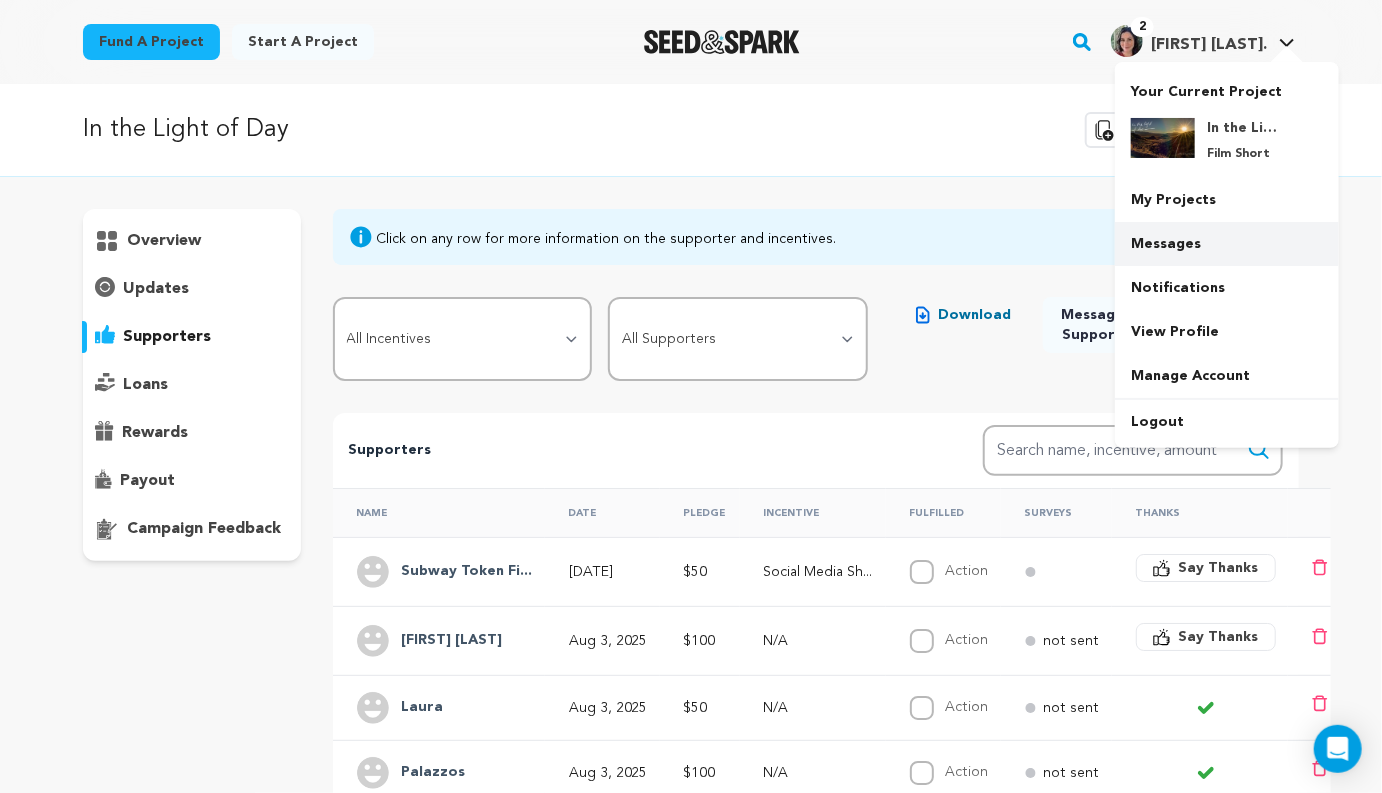 click on "Messages" at bounding box center [1227, 244] 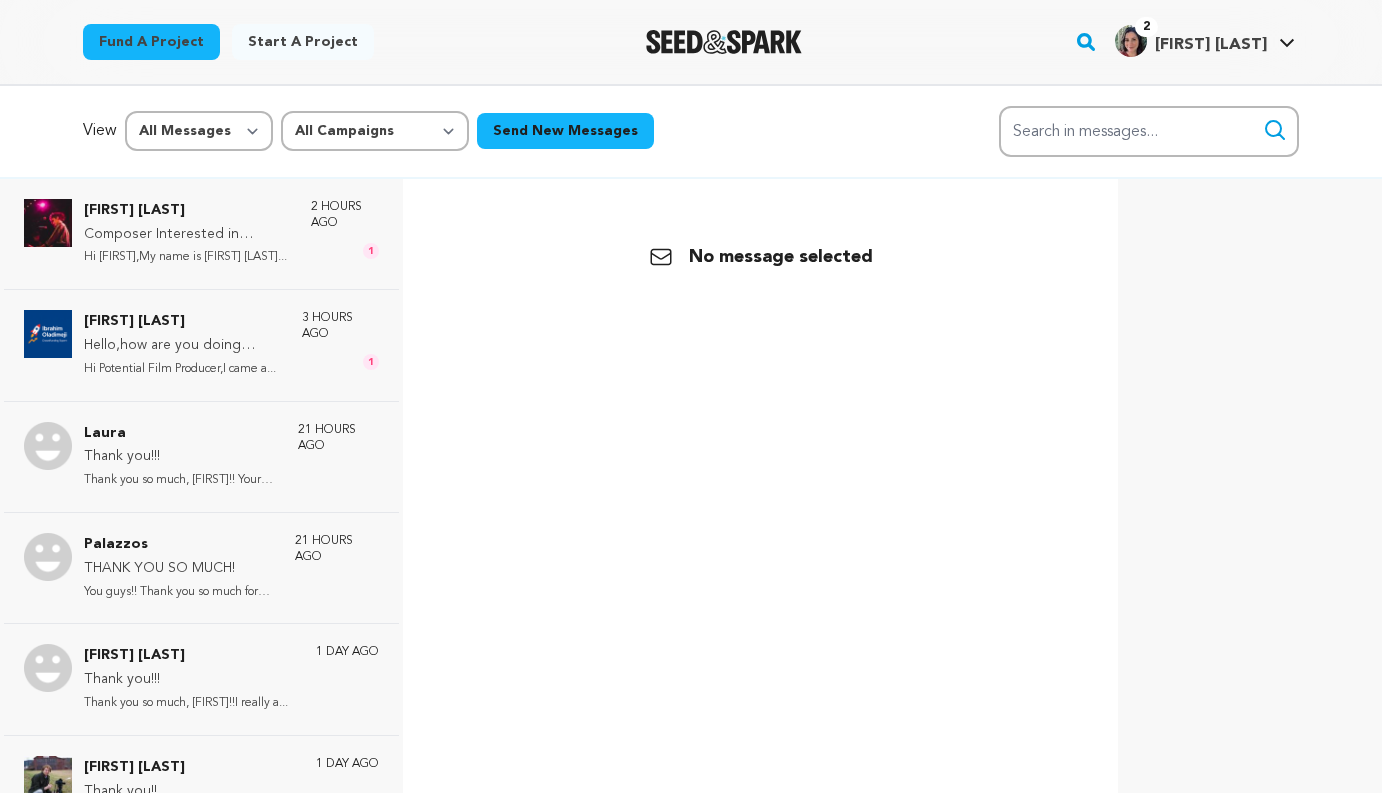 scroll, scrollTop: 0, scrollLeft: 0, axis: both 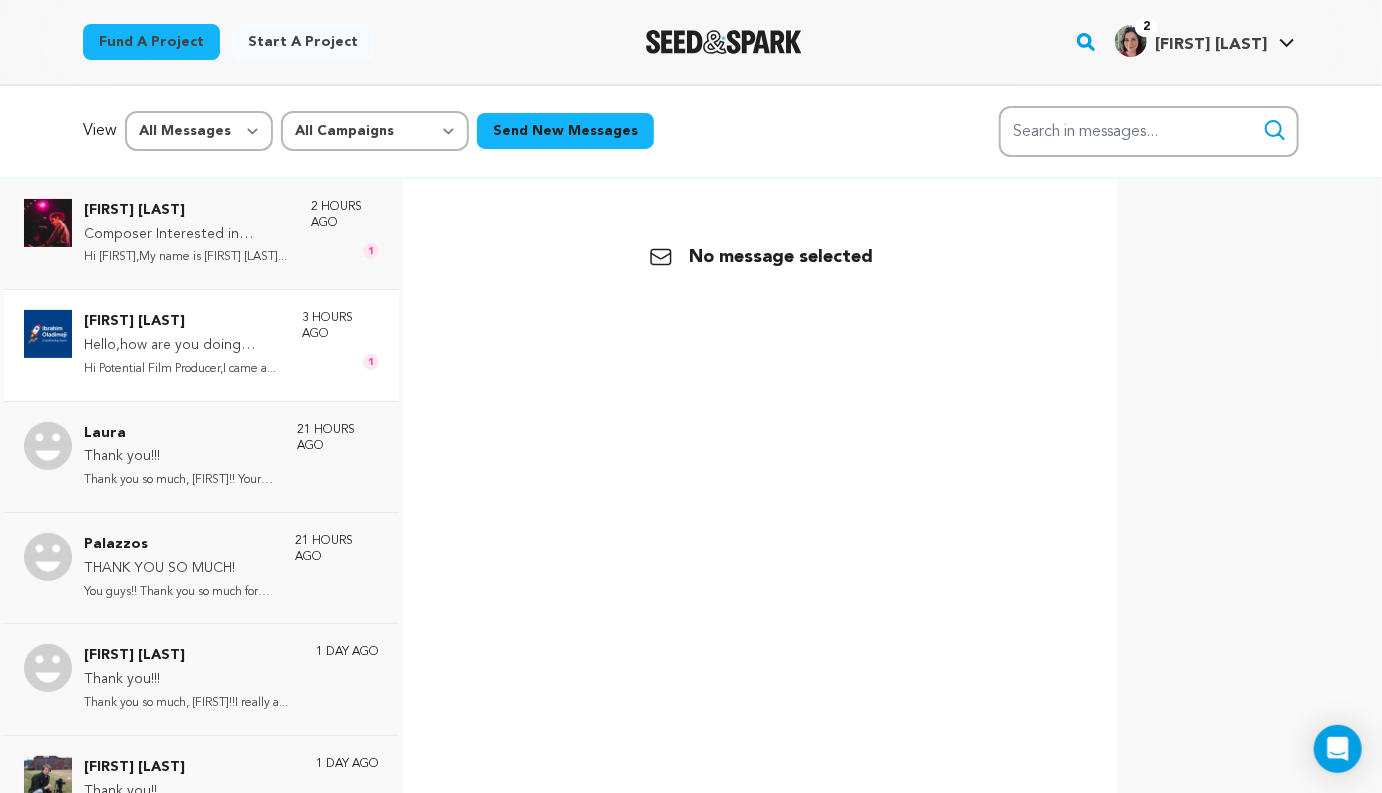 click on "Hello,how are you doing today?" at bounding box center [183, 346] 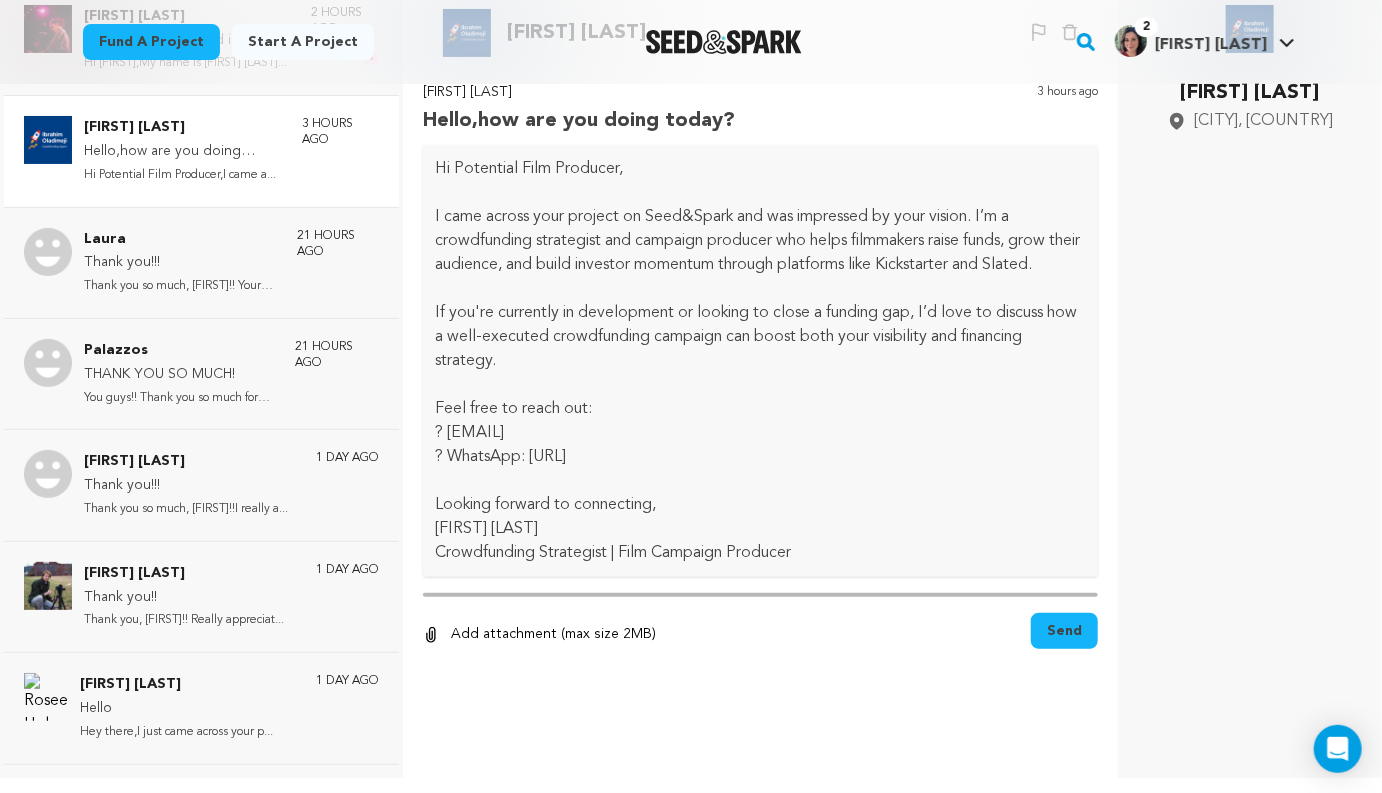 scroll, scrollTop: 194, scrollLeft: 0, axis: vertical 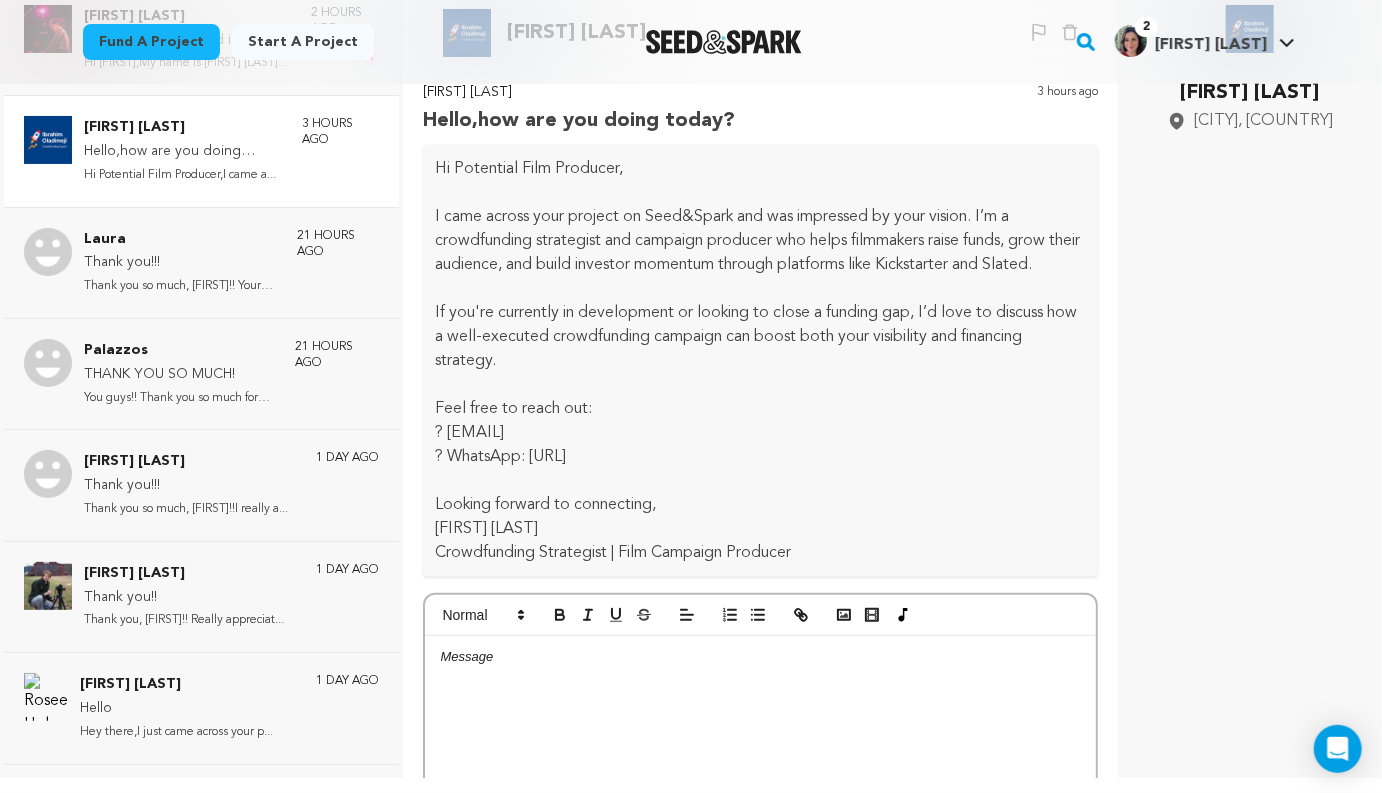 click on "Hello,how are you doing today?" at bounding box center (183, 152) 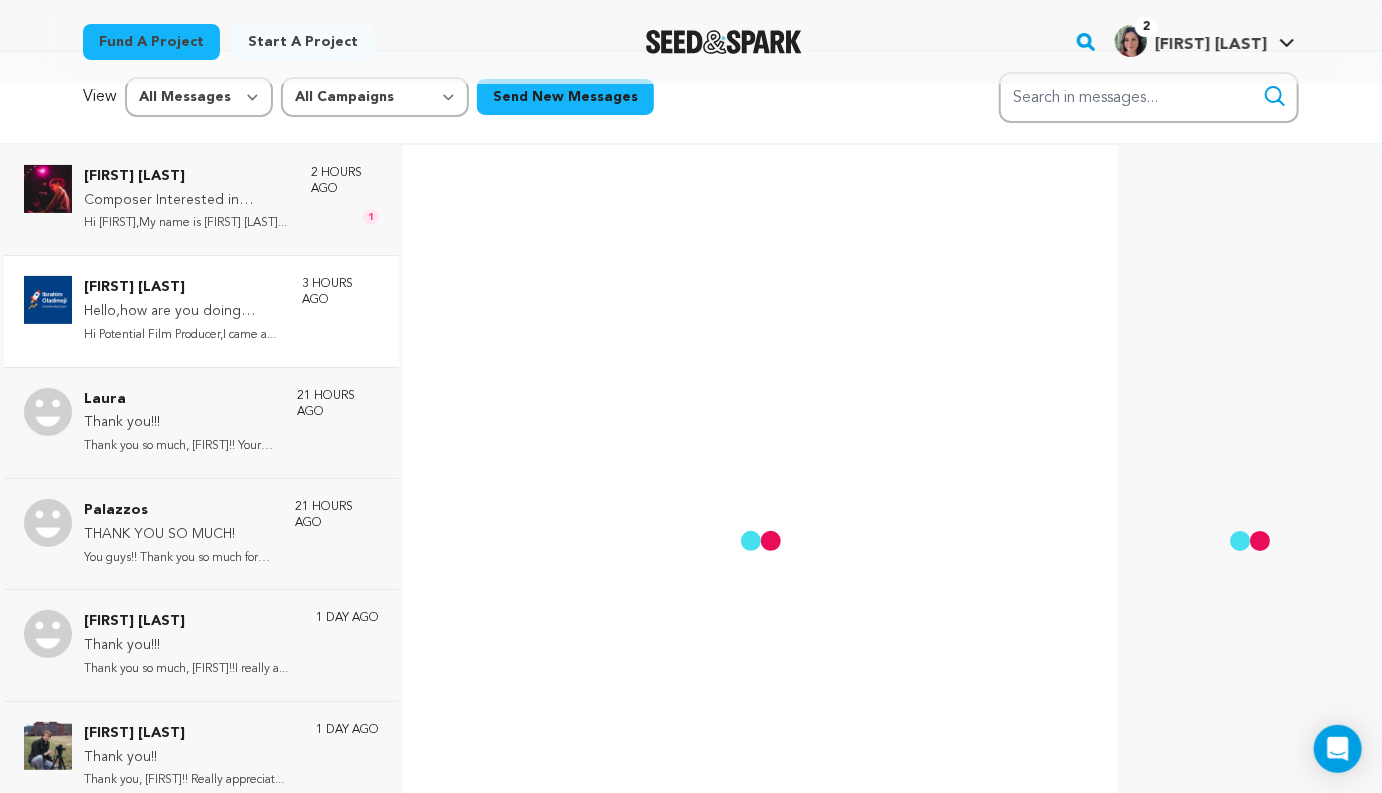 scroll, scrollTop: 0, scrollLeft: 0, axis: both 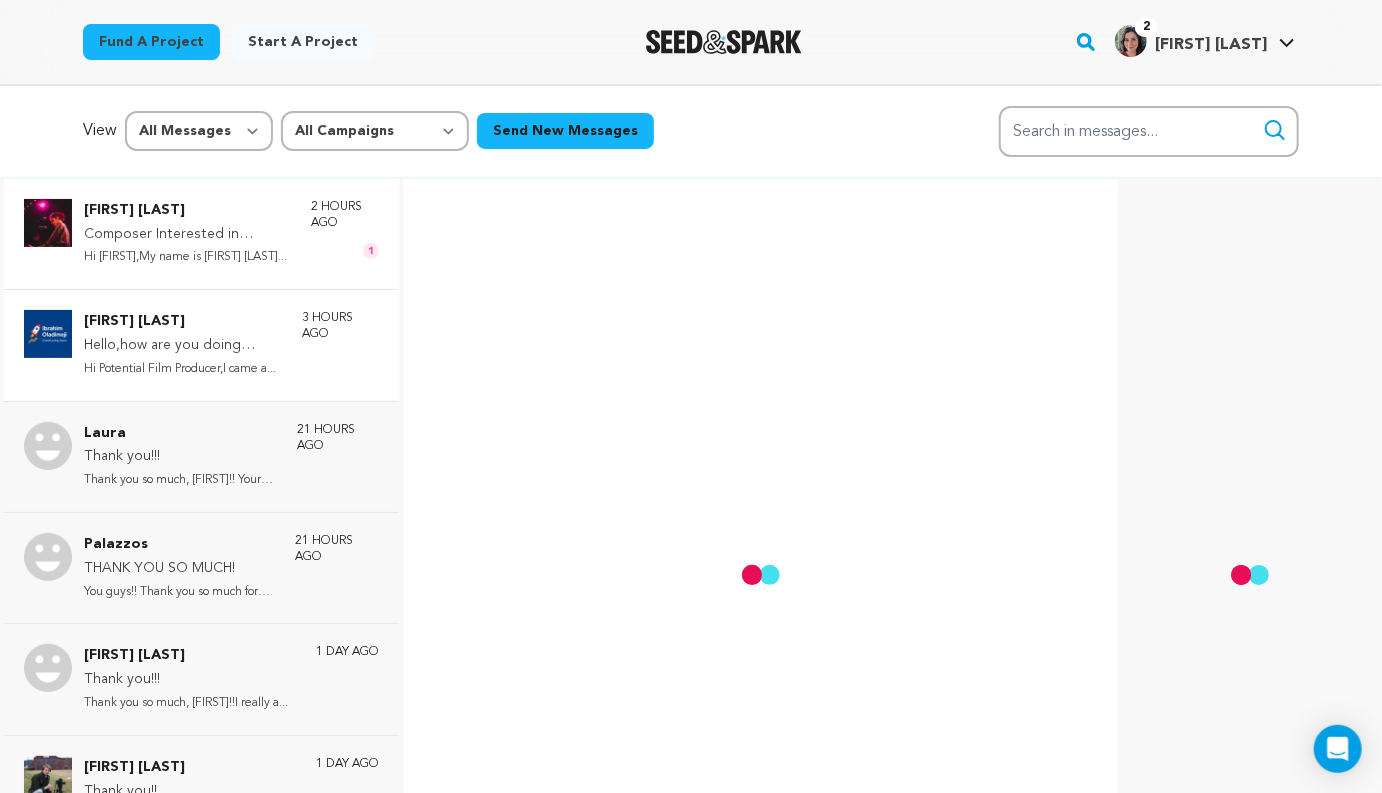 click on "Composer Interested in Collaborating" at bounding box center [187, 235] 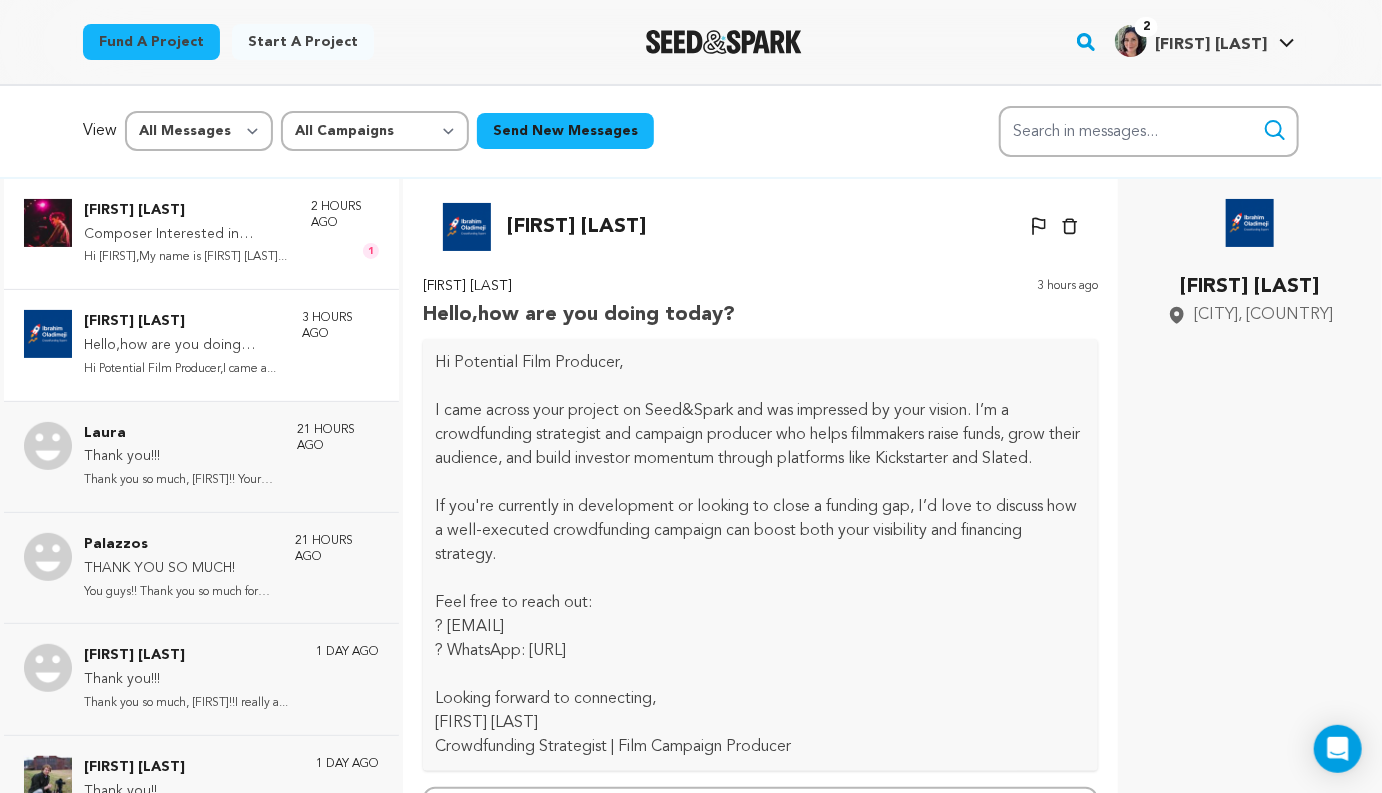 scroll, scrollTop: 60, scrollLeft: 0, axis: vertical 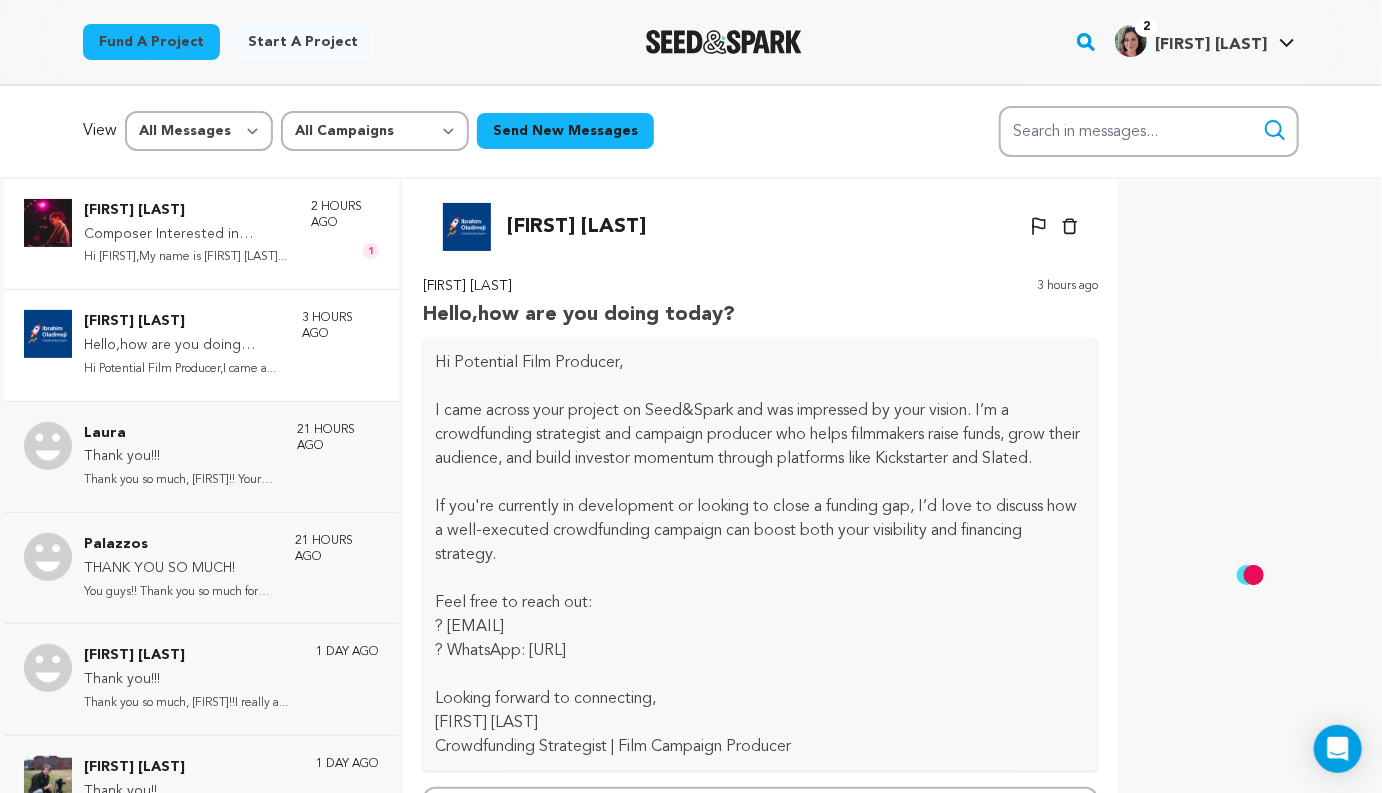 click on "Composer Interested in Collaborating" at bounding box center (187, 235) 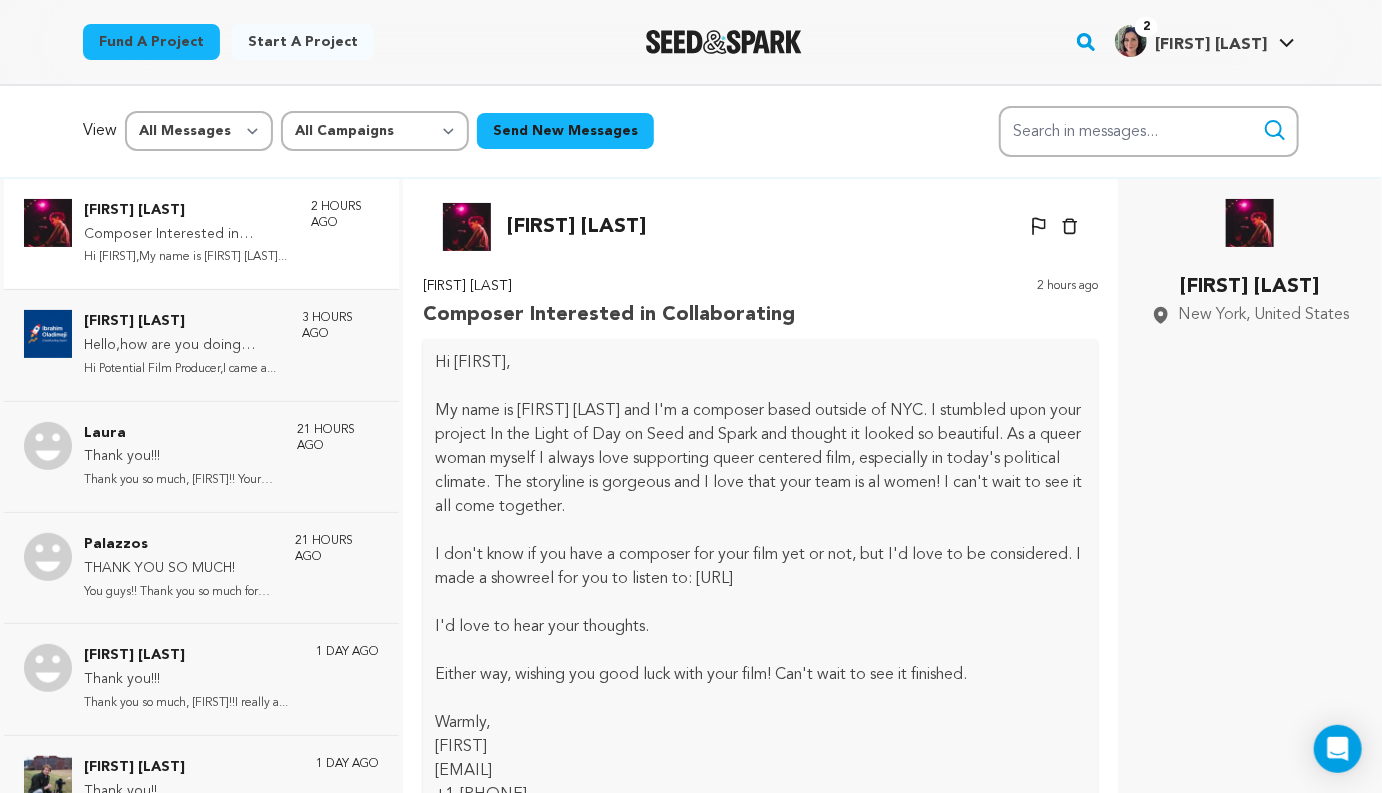 scroll, scrollTop: 81, scrollLeft: 0, axis: vertical 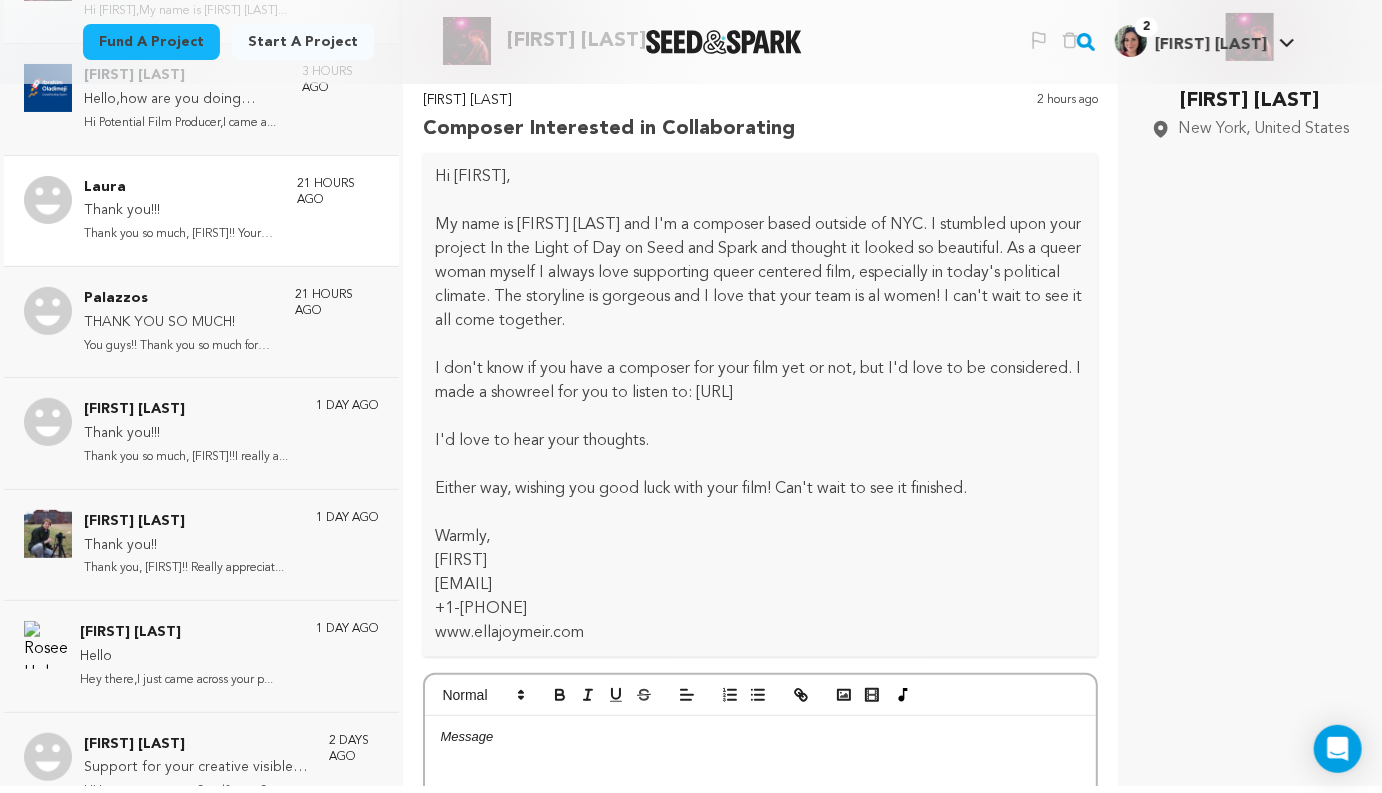 click on "Thank you!!!" at bounding box center (181, 211) 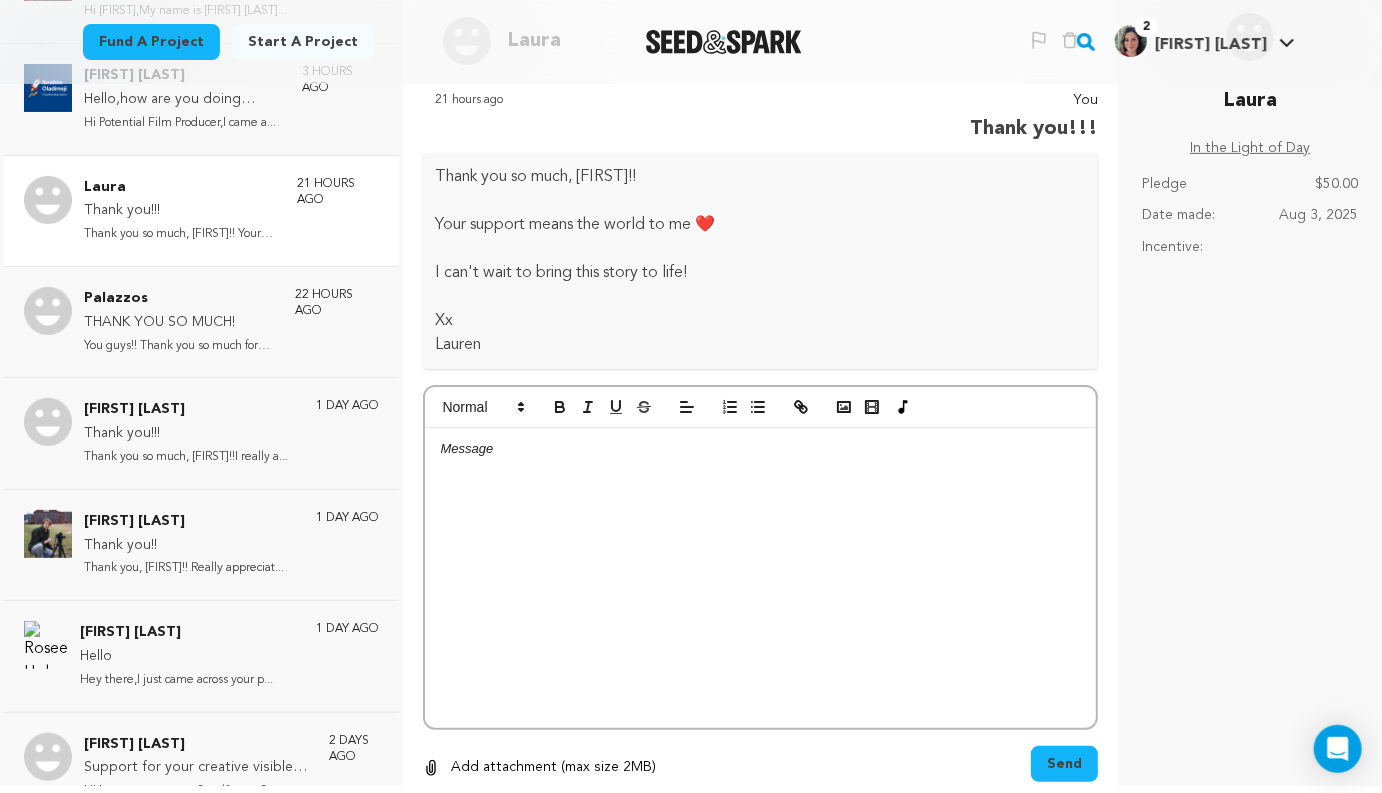 scroll 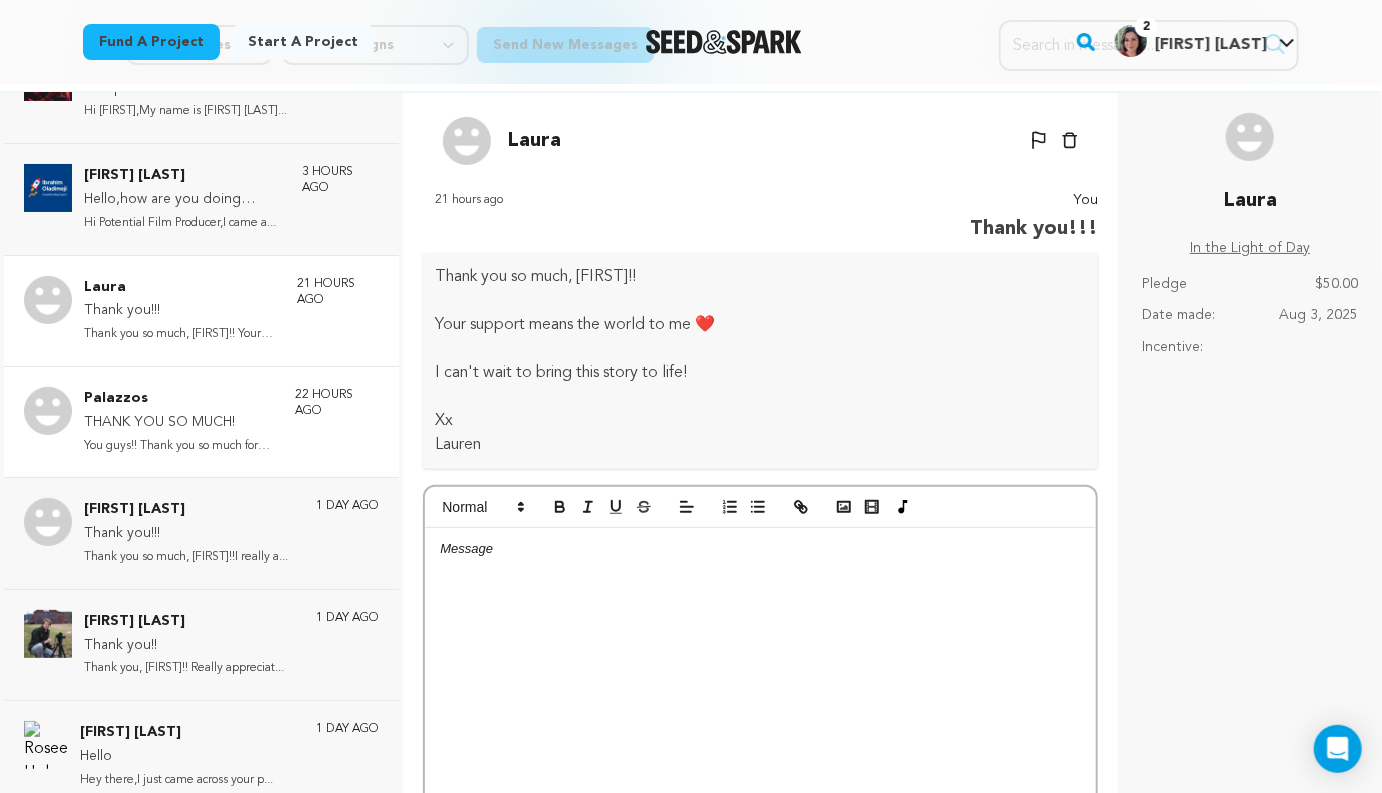 click on "THANK YOU SO MUCH!" at bounding box center (179, 423) 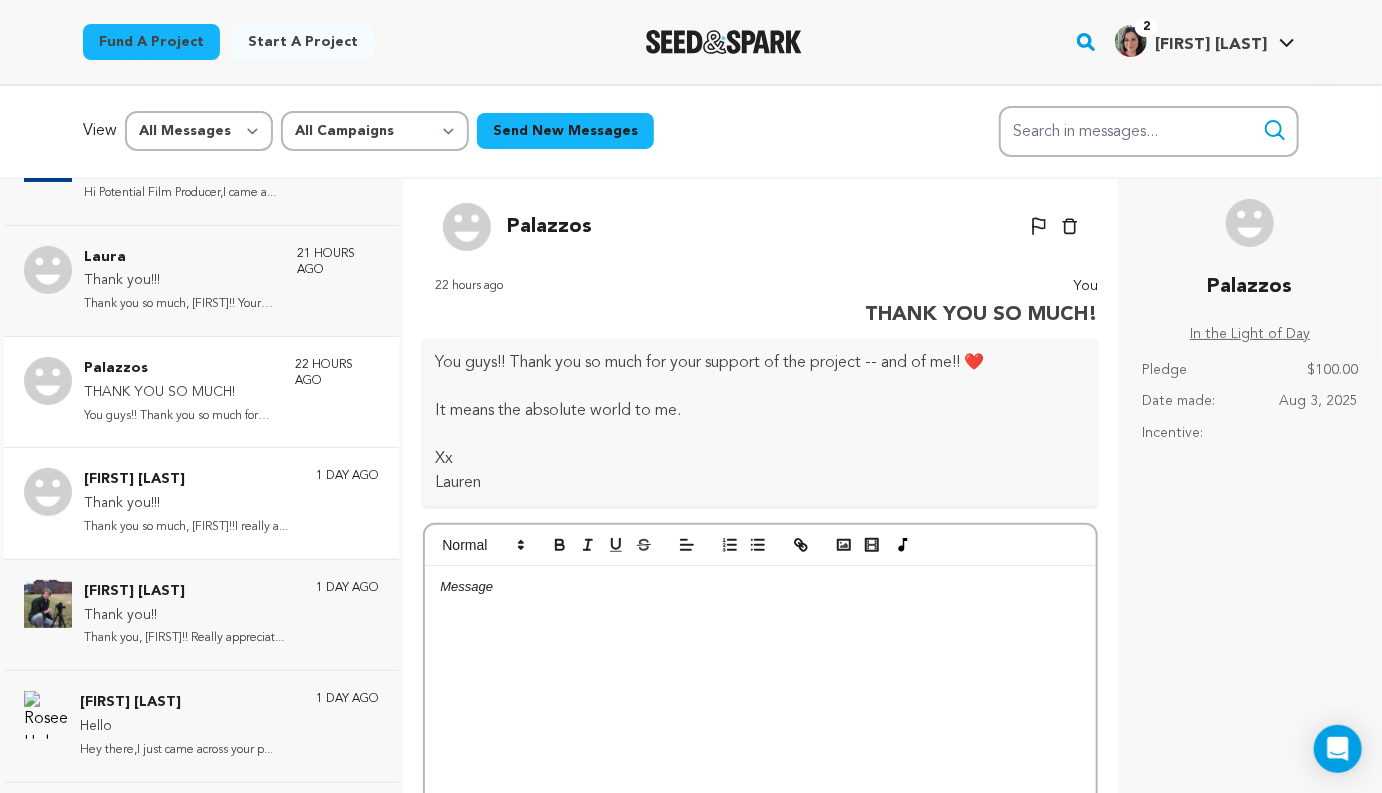 click on "Thank you!!!" at bounding box center [186, 504] 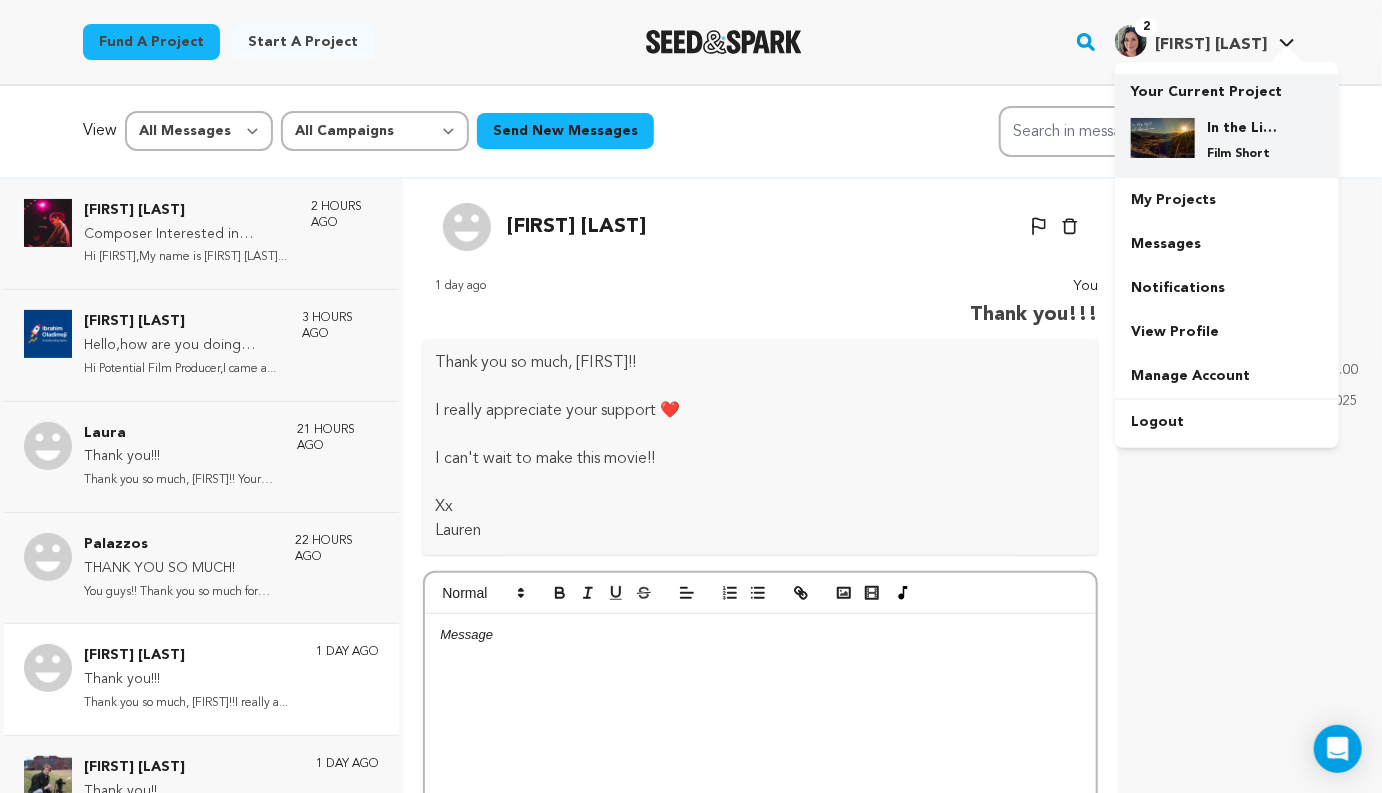 click on "In the Light of Day
Film Short" at bounding box center (1243, 140) 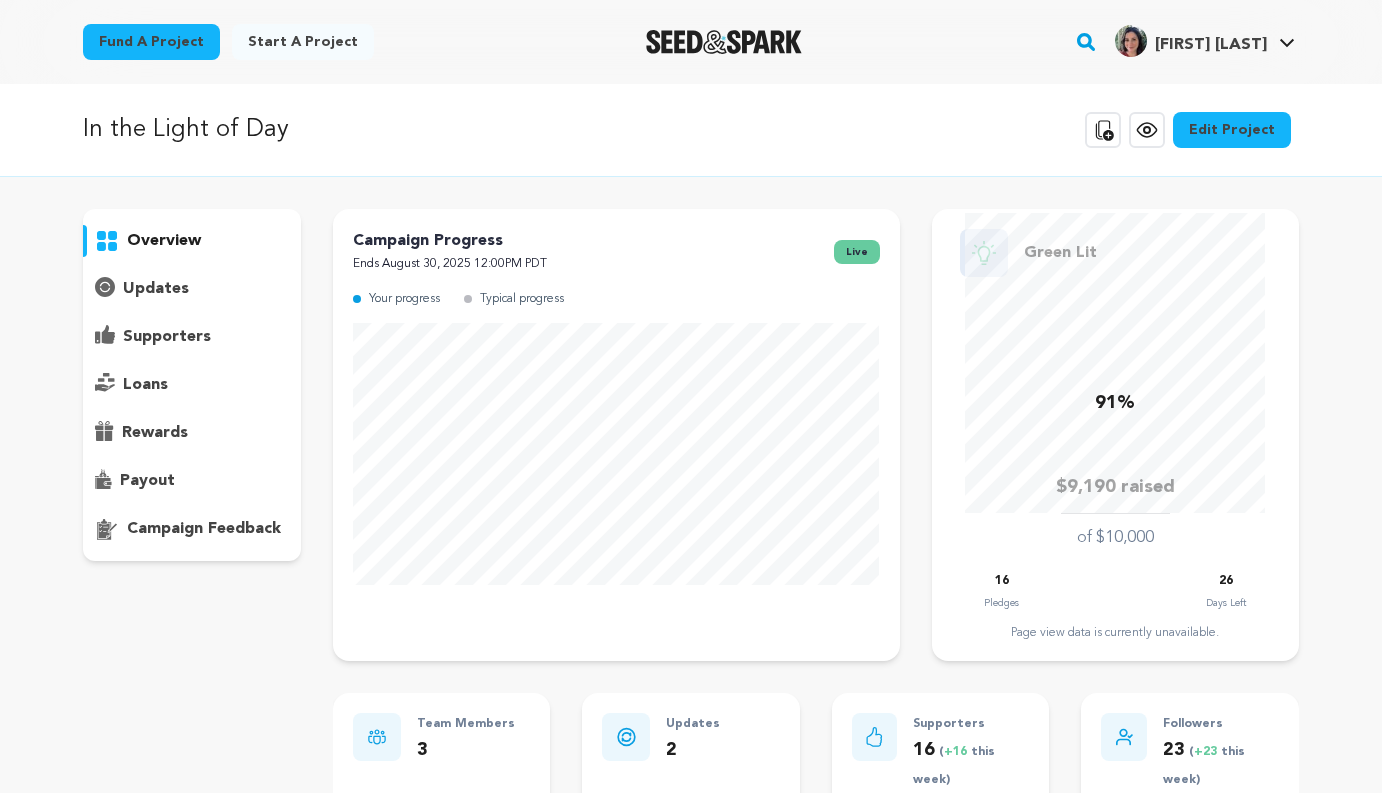 scroll, scrollTop: 0, scrollLeft: 0, axis: both 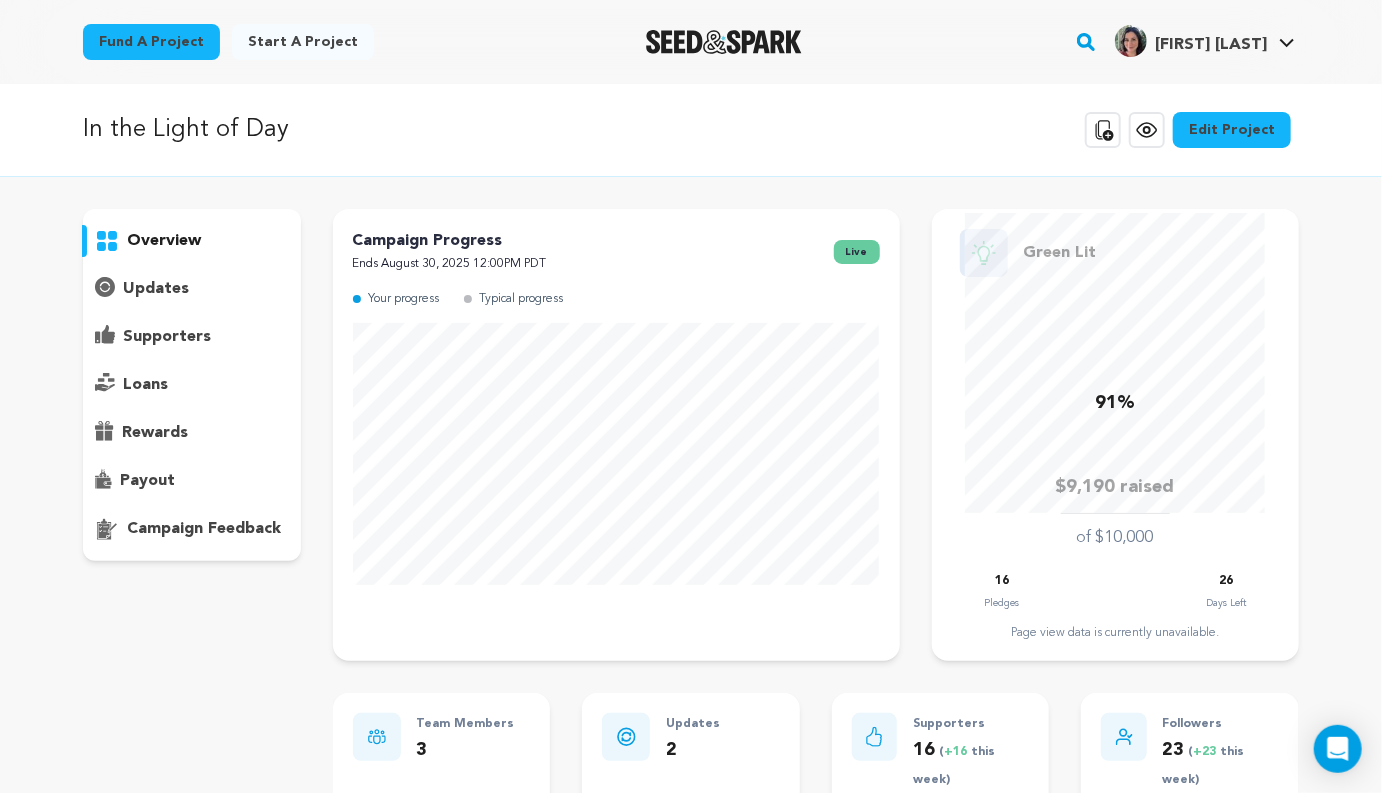 click on "supporters" at bounding box center (167, 337) 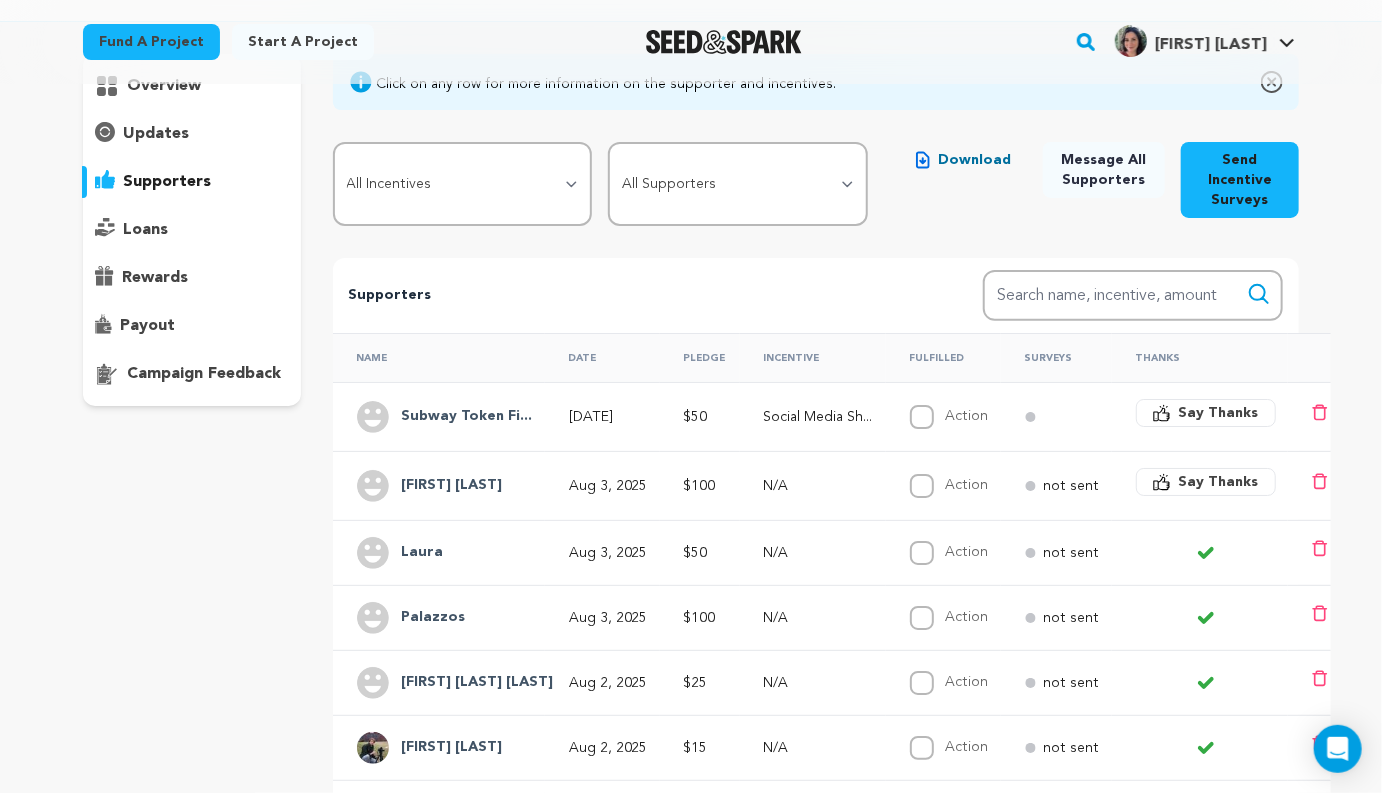 scroll, scrollTop: 186, scrollLeft: 0, axis: vertical 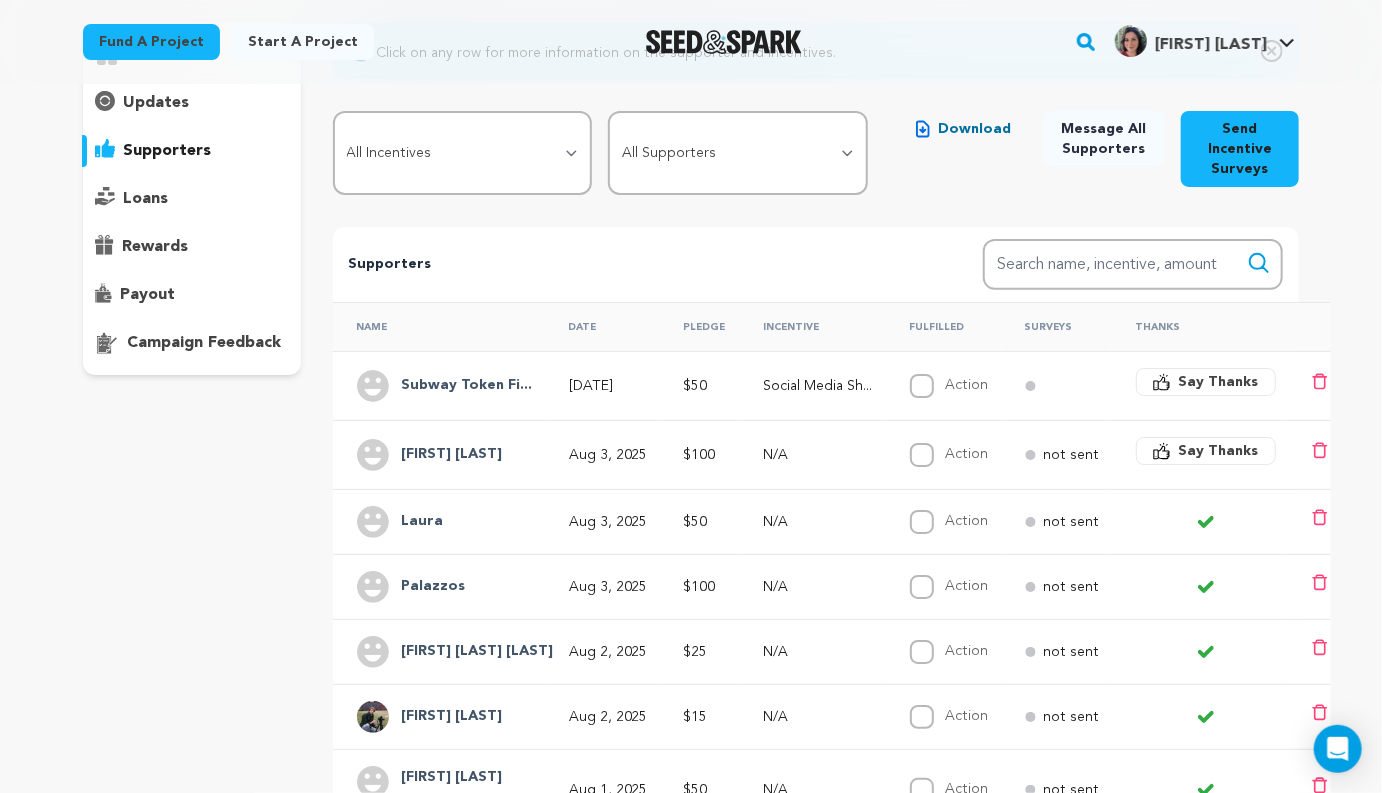 click on "Say Thanks" at bounding box center [1219, 451] 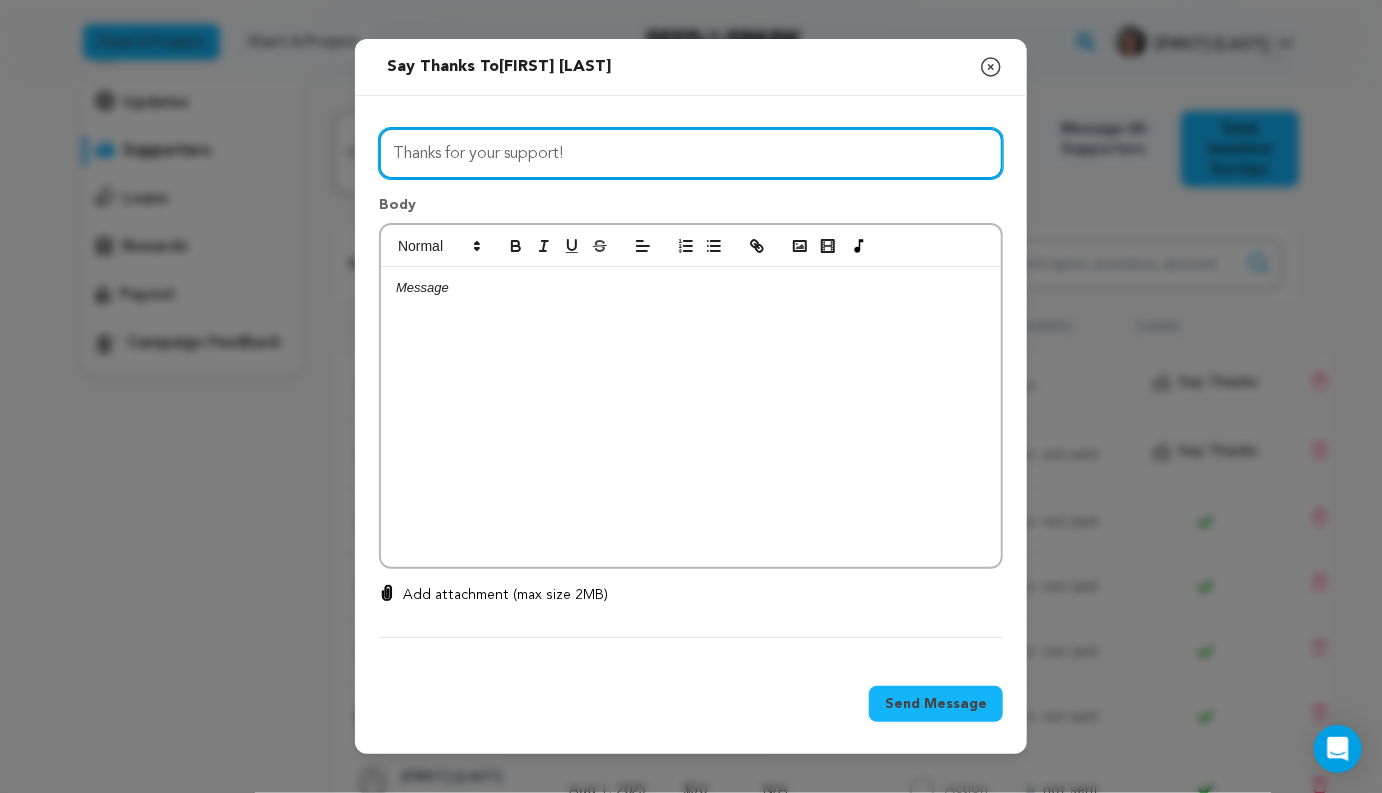 click on "Thanks for your support!" at bounding box center [691, 153] 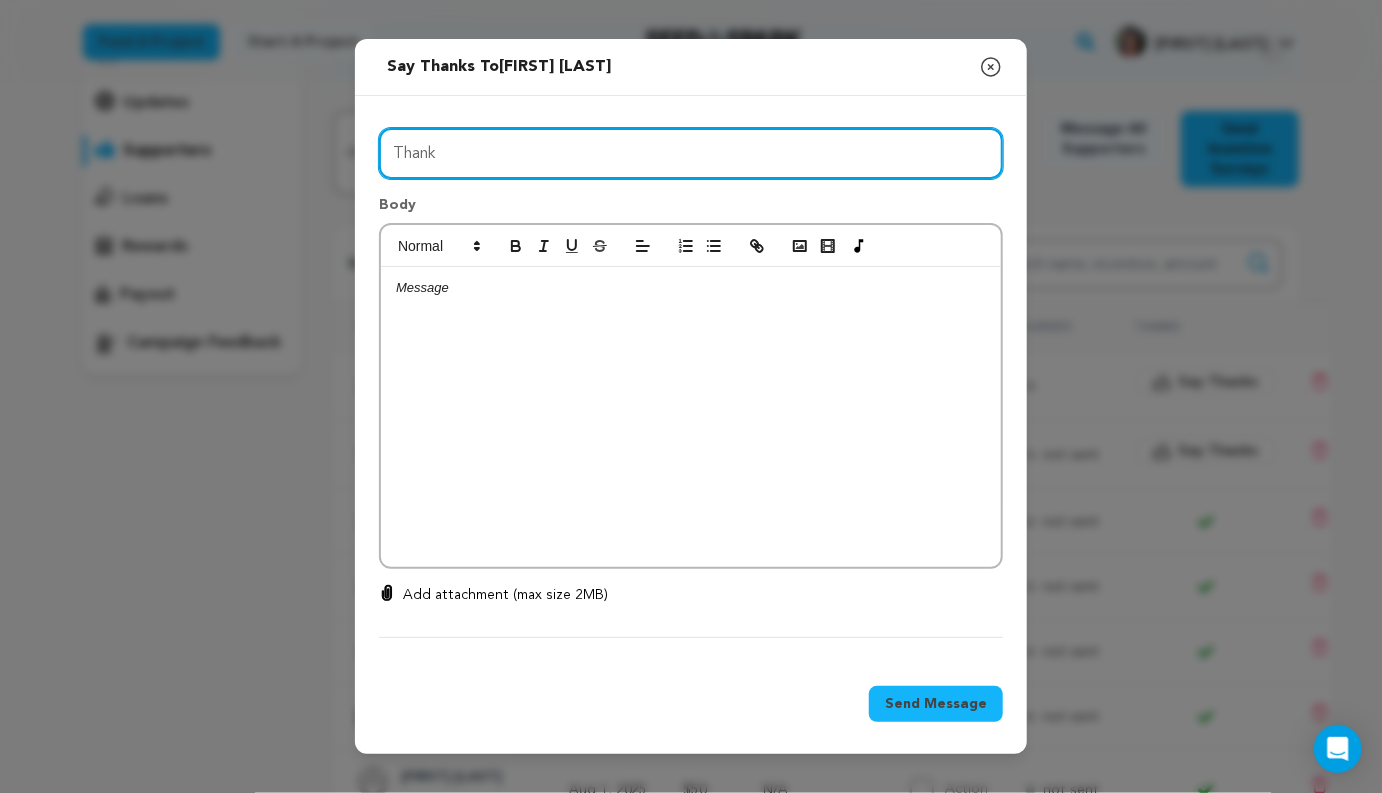 type on "THANK YOU SO MUCH!" 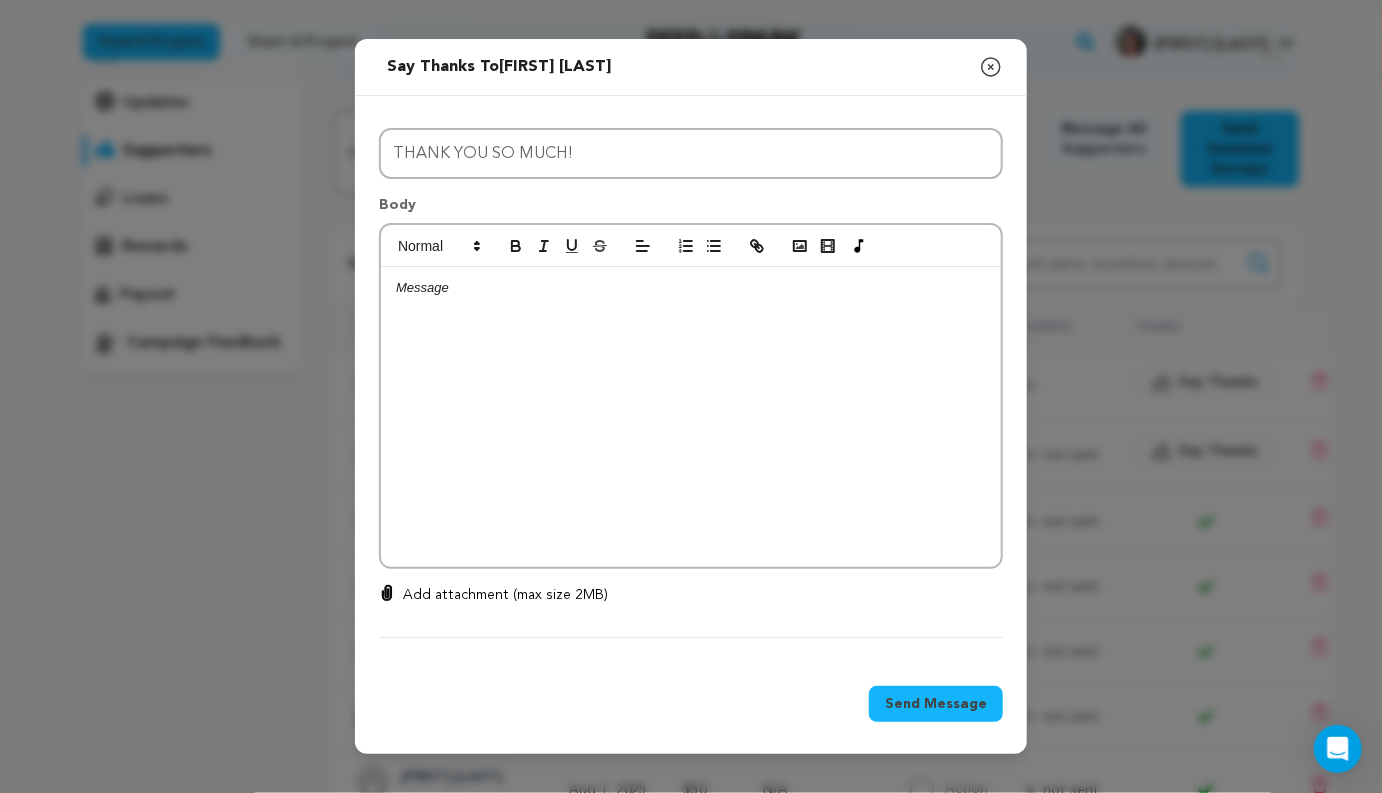 click at bounding box center [691, 417] 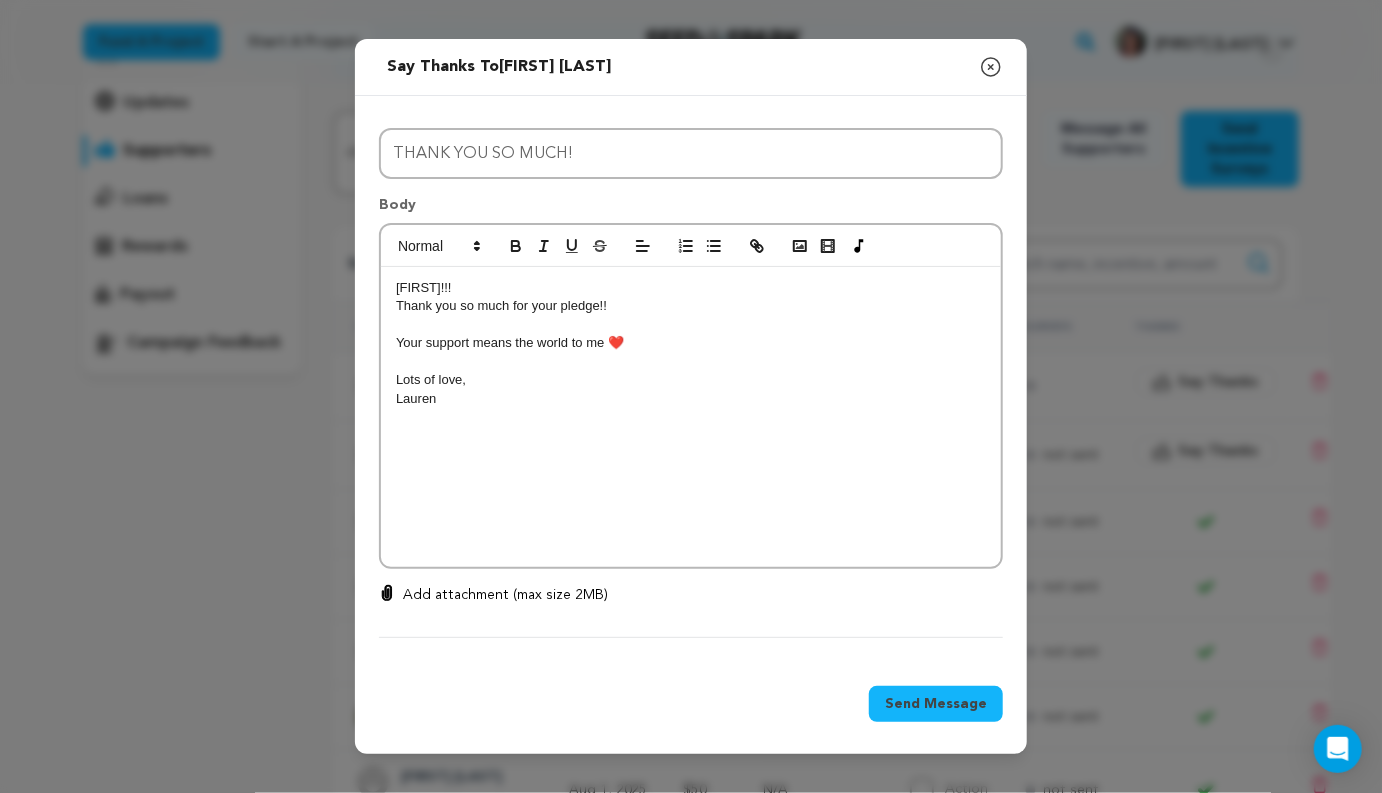 scroll, scrollTop: 0, scrollLeft: 0, axis: both 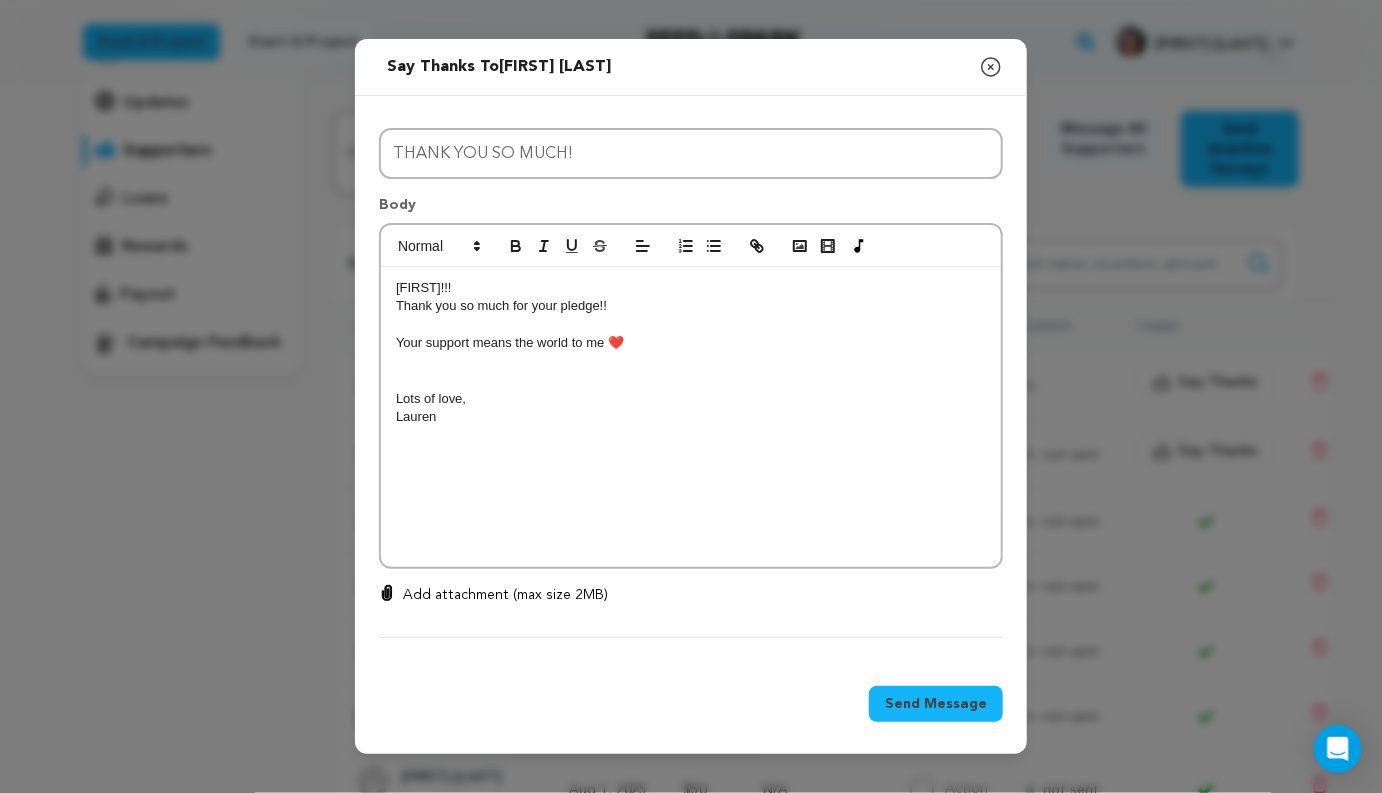 type 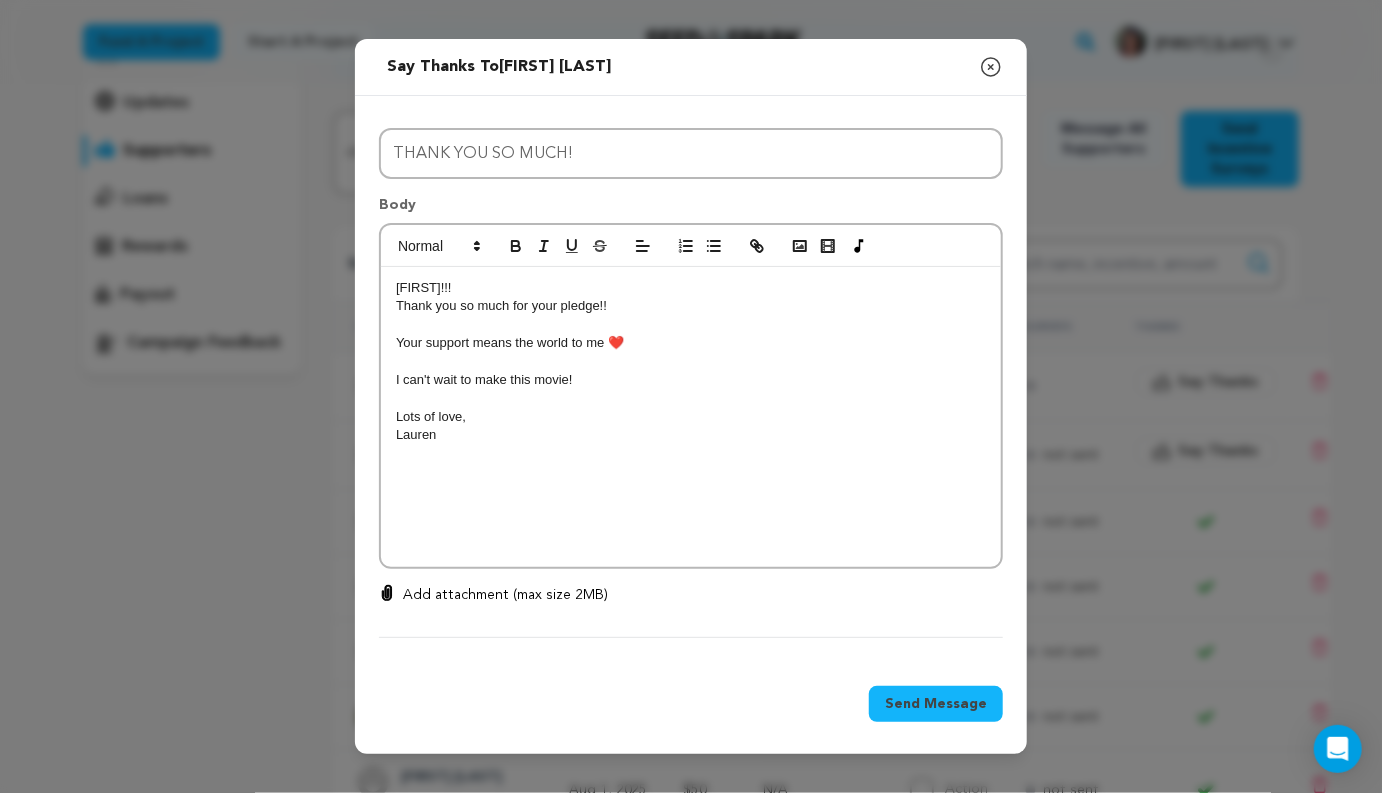 click on "Send Message" at bounding box center (936, 704) 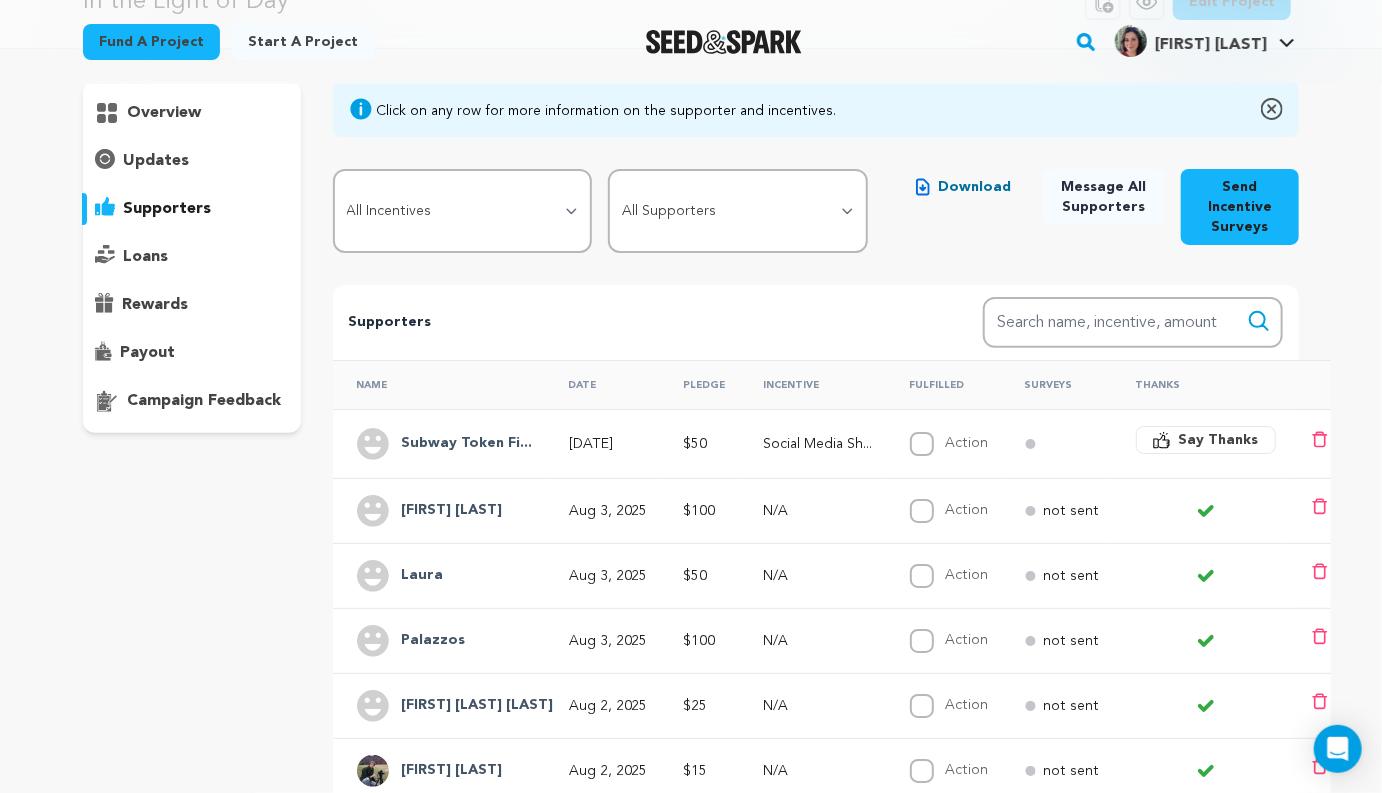 scroll, scrollTop: 104, scrollLeft: 0, axis: vertical 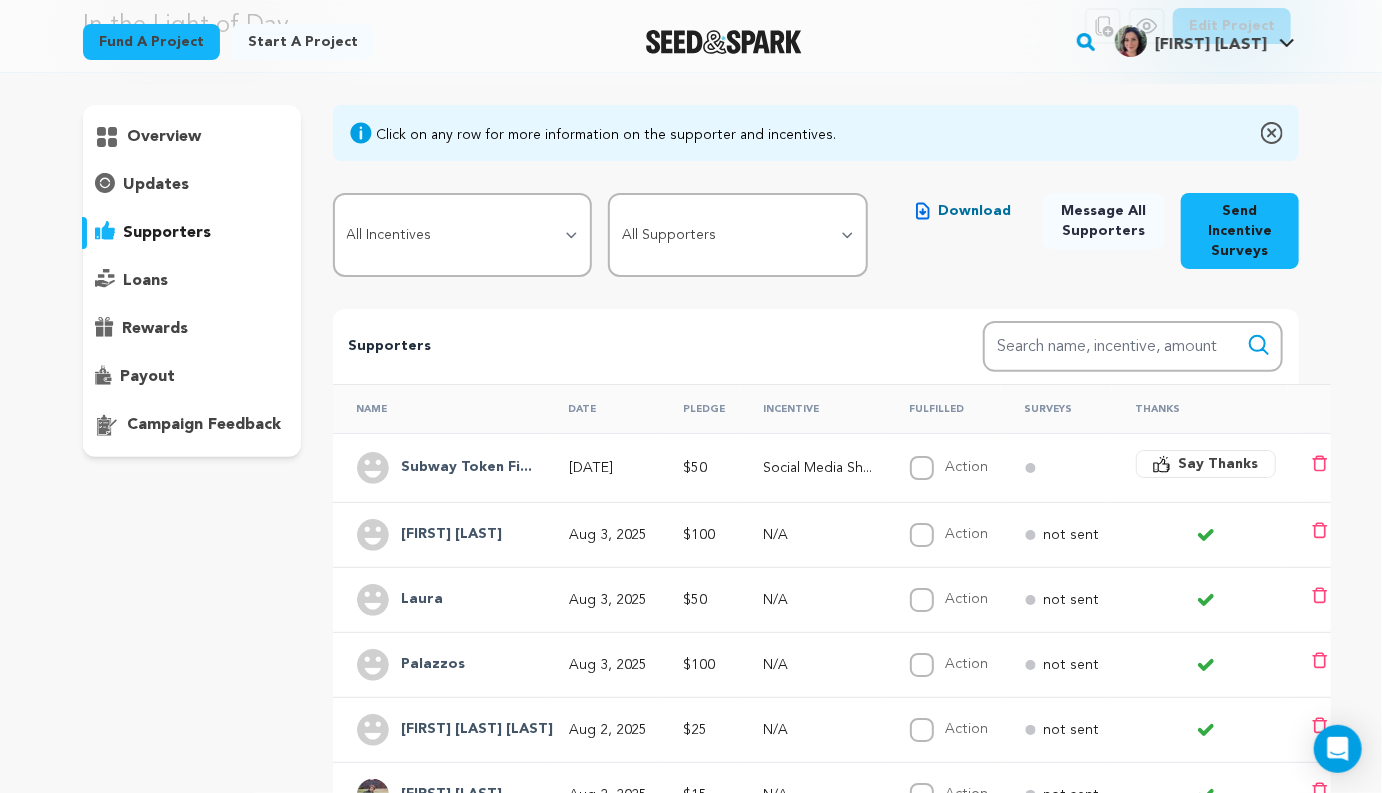 click on "Say Thanks" at bounding box center (1219, 464) 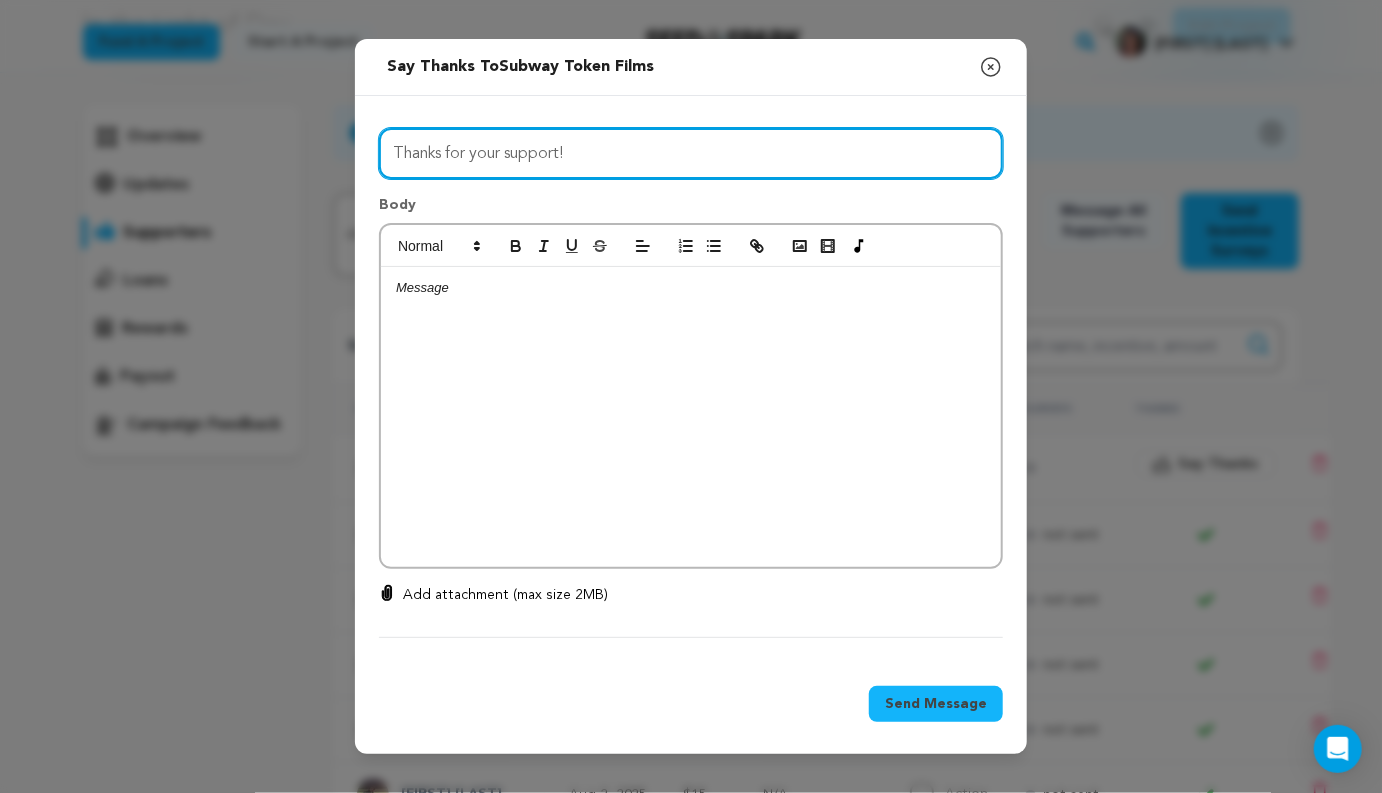 drag, startPoint x: 438, startPoint y: 153, endPoint x: 604, endPoint y: 164, distance: 166.36406 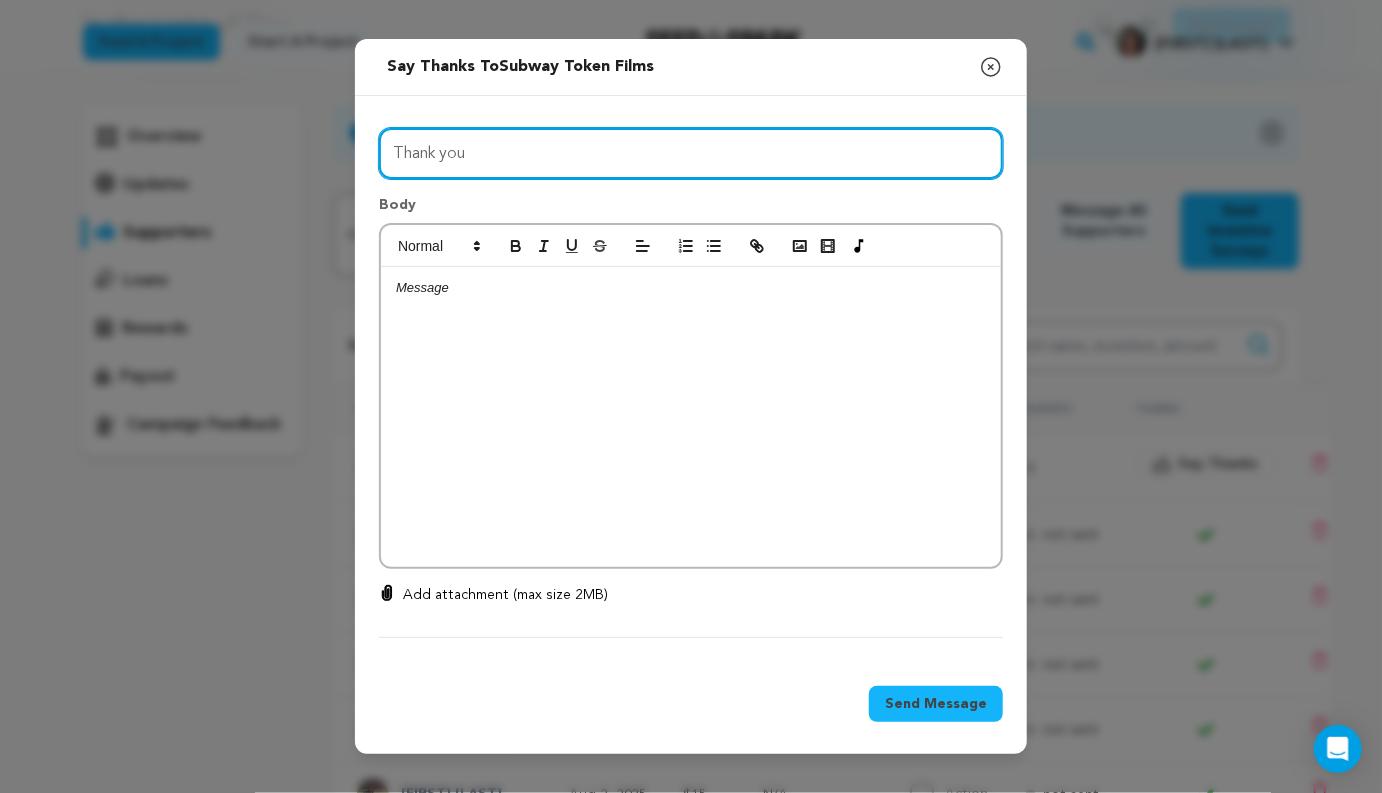 type on "Thank you!!!" 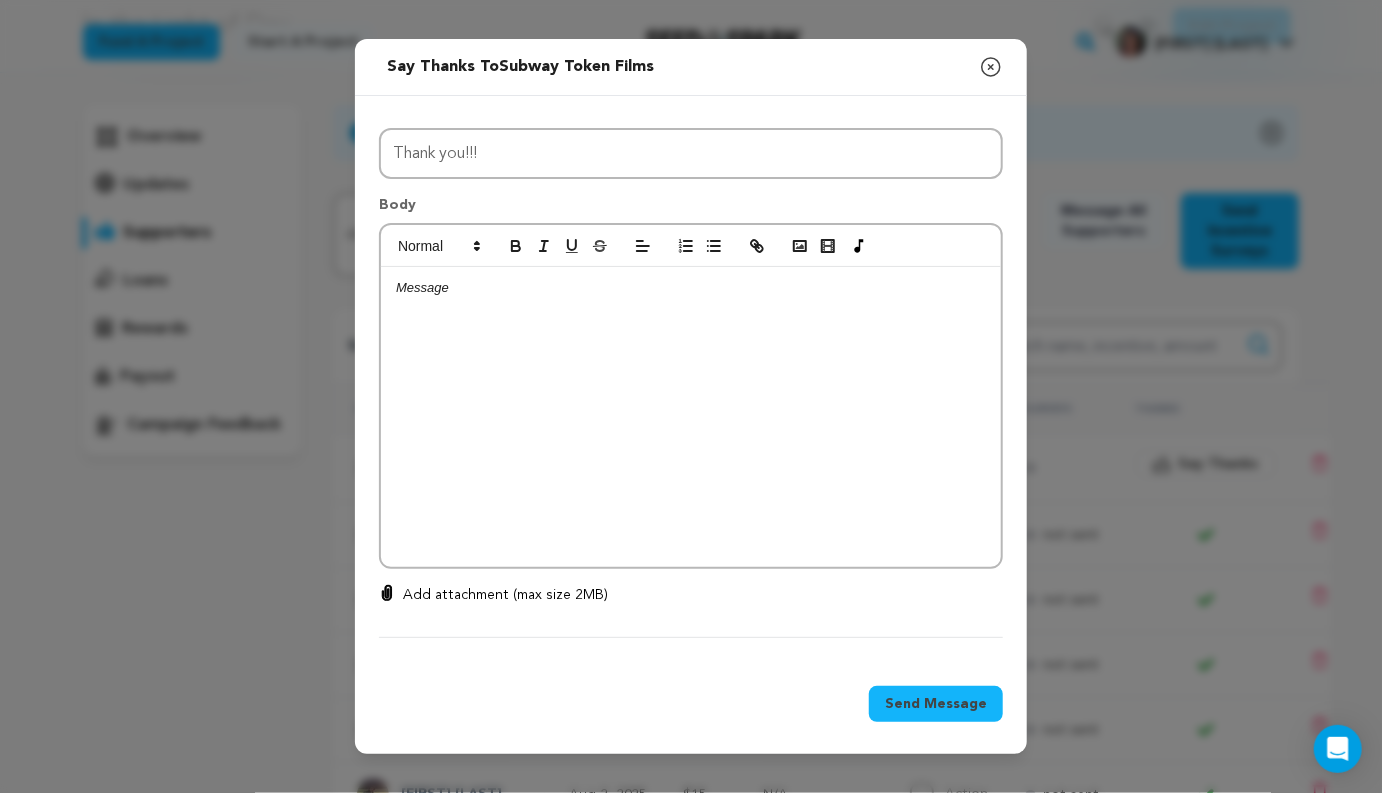 click at bounding box center (691, 417) 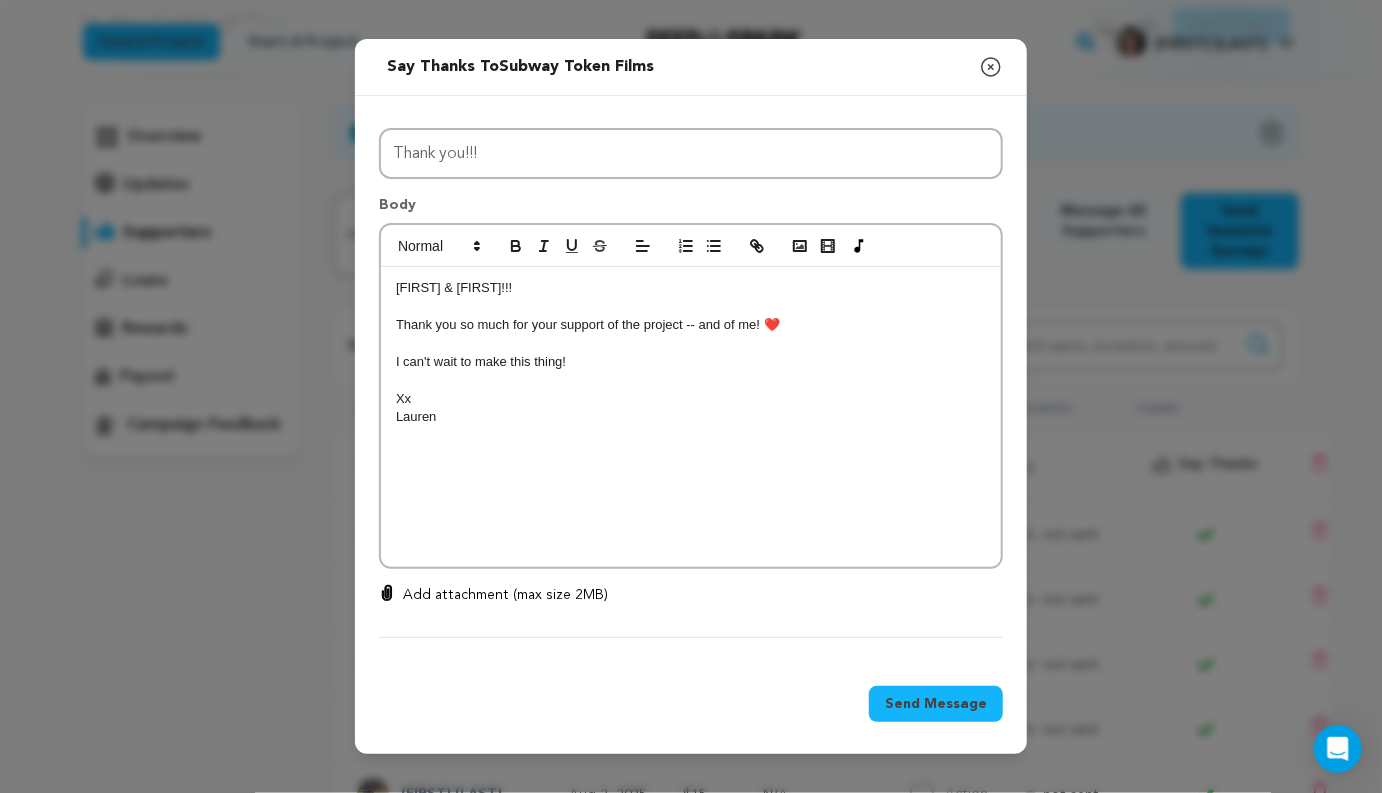 click on "Send Message" at bounding box center (936, 704) 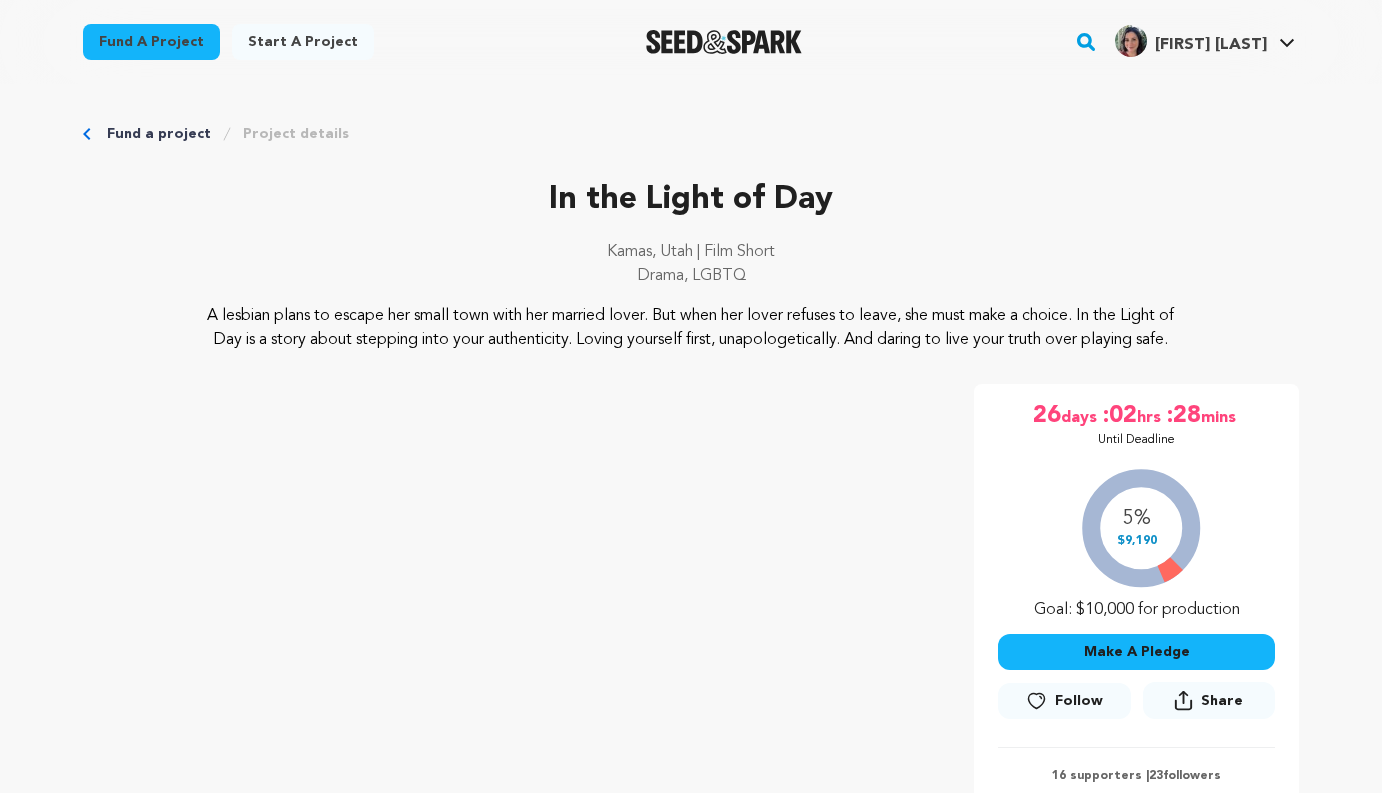 scroll, scrollTop: 0, scrollLeft: 0, axis: both 